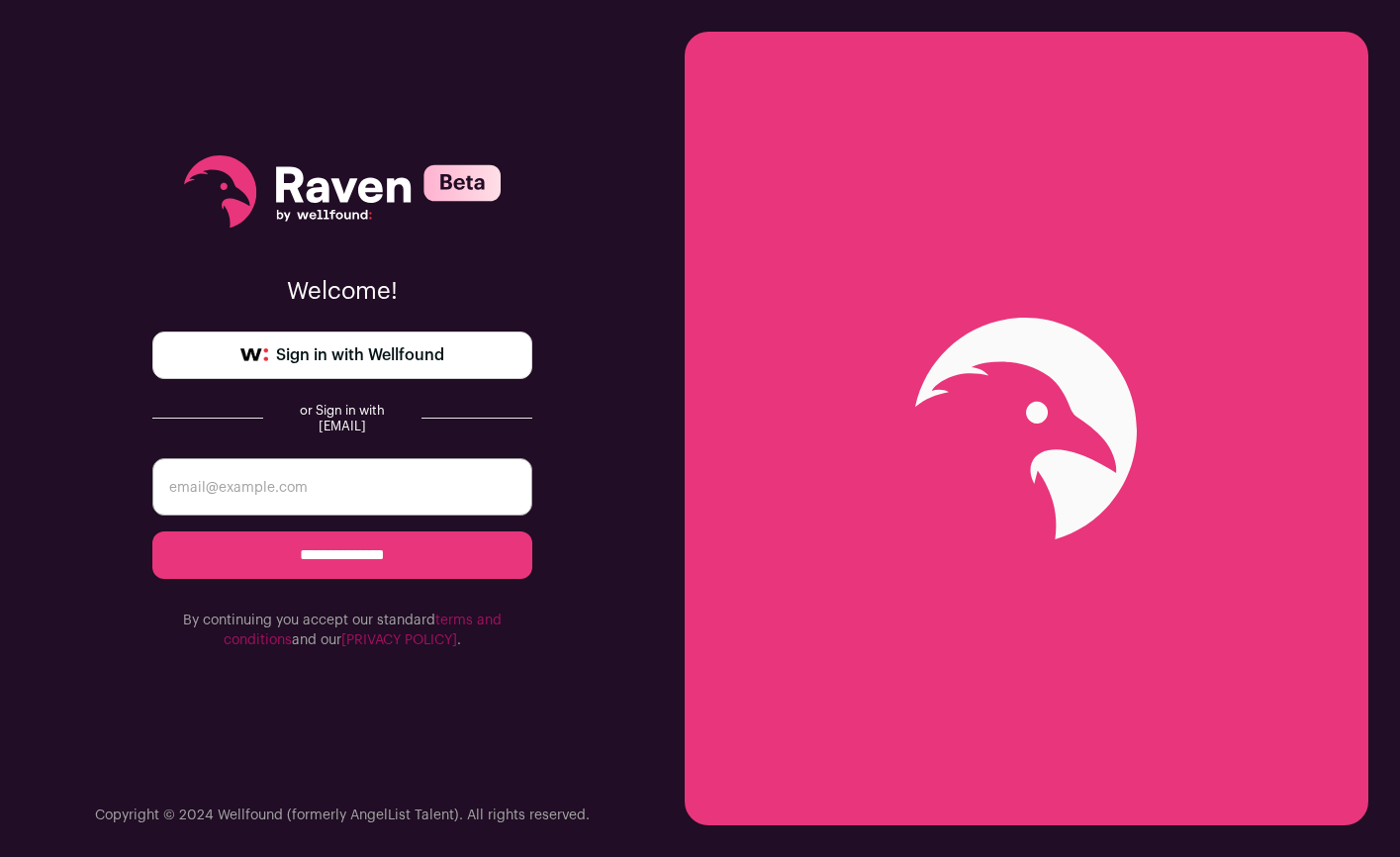 scroll, scrollTop: 0, scrollLeft: 0, axis: both 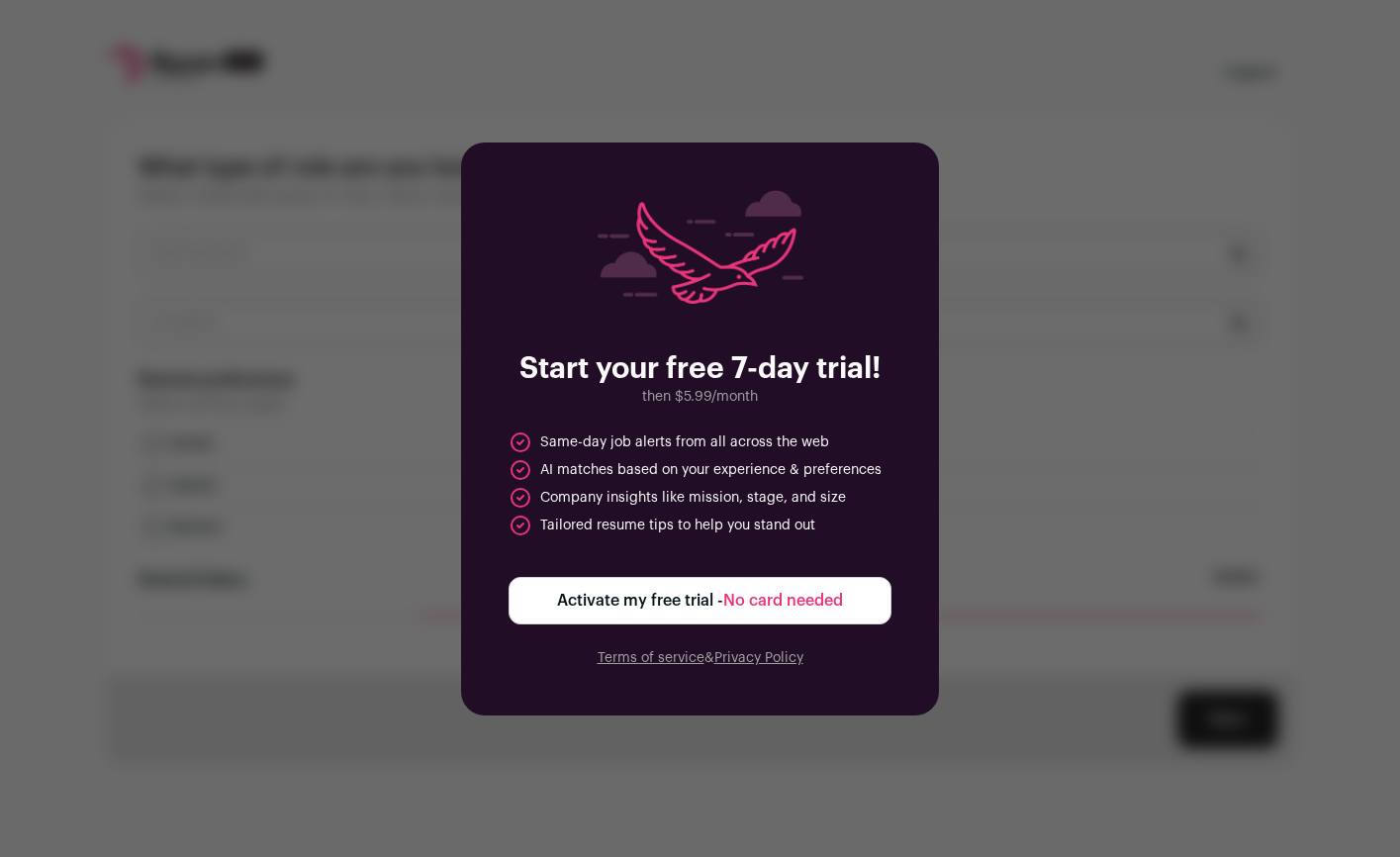 click on "Activate my free trial -
No card needed" at bounding box center [700, 601] 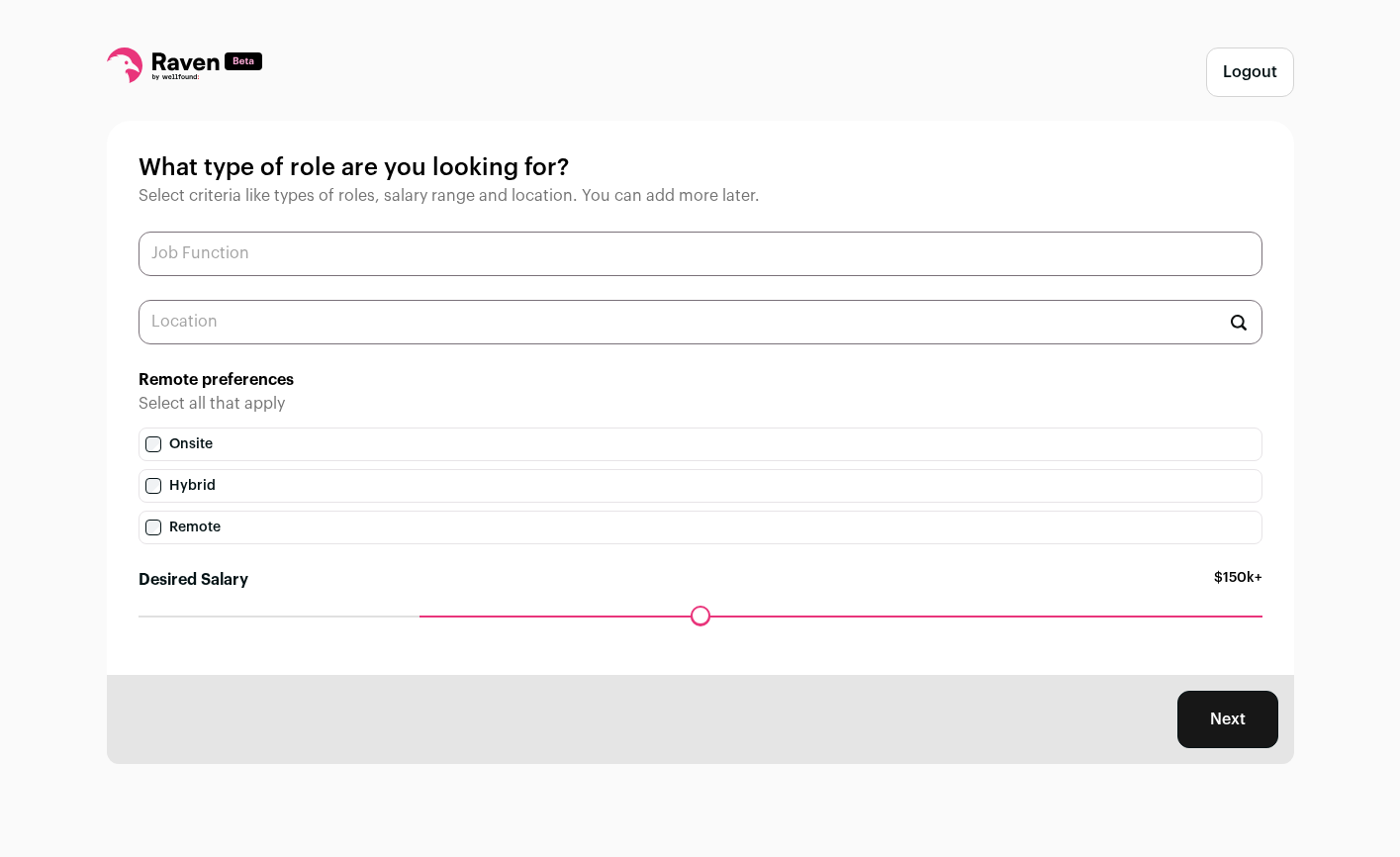 click at bounding box center (700, 253) 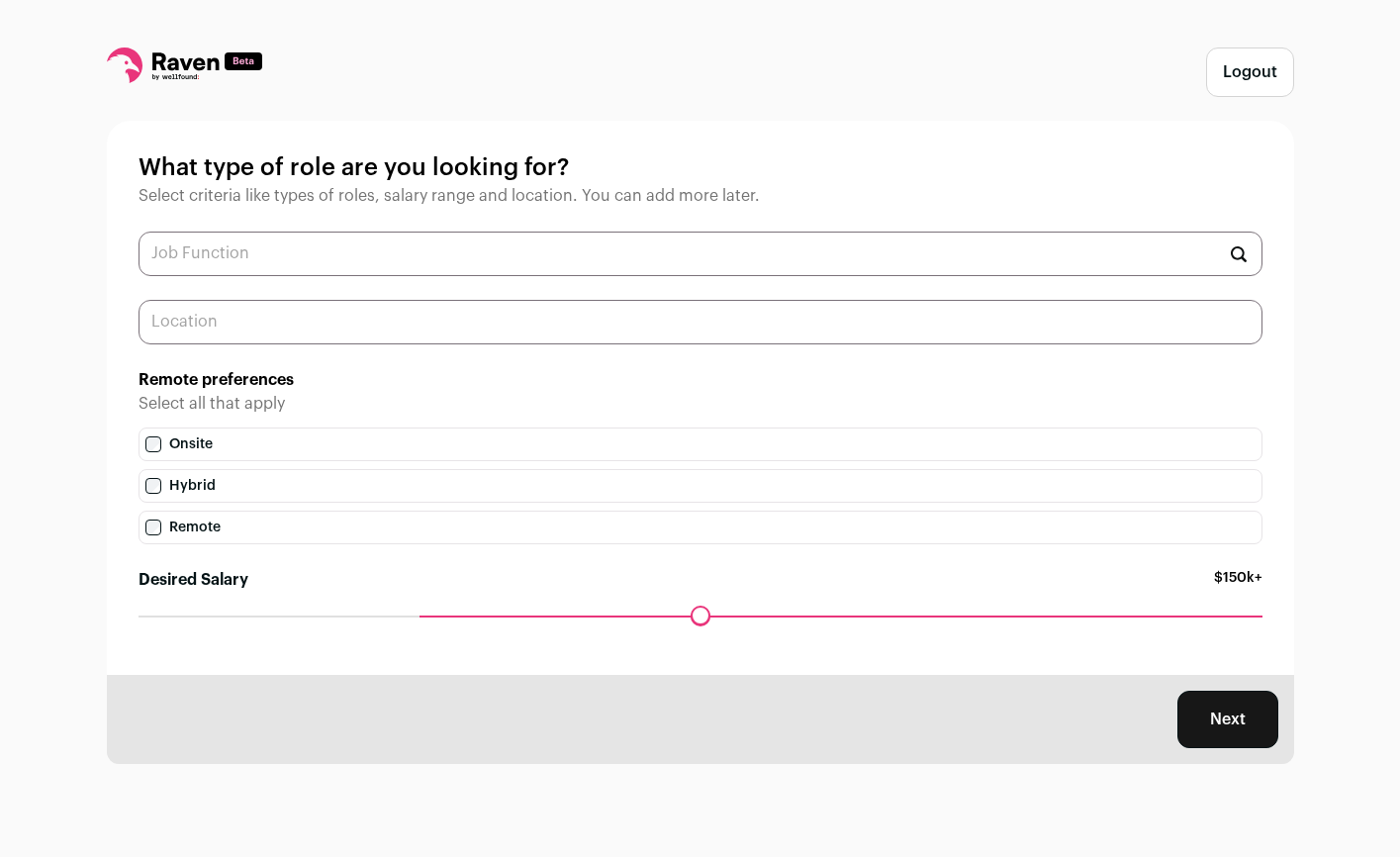 click at bounding box center (700, 322) 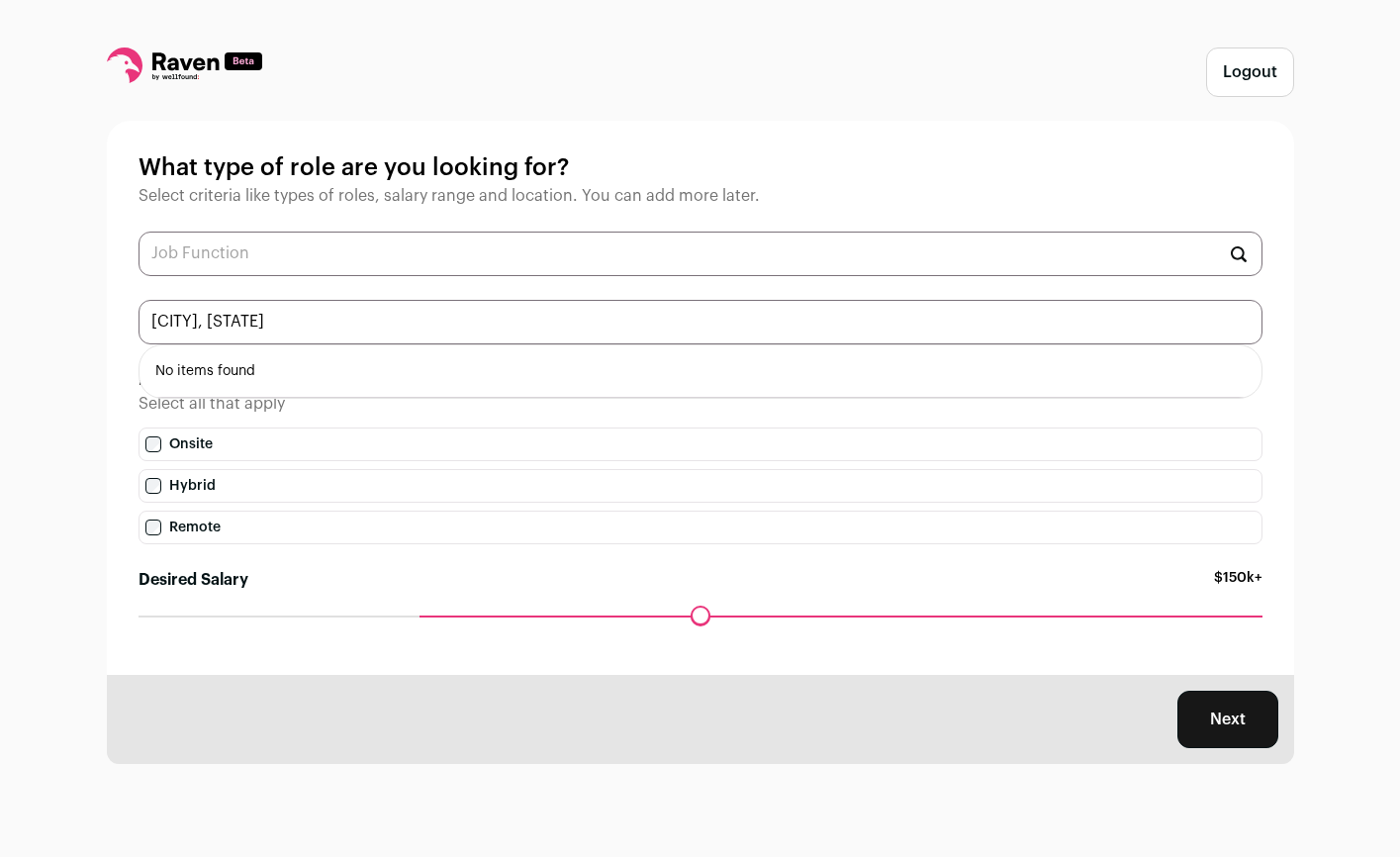 type on "Seattle, WA" 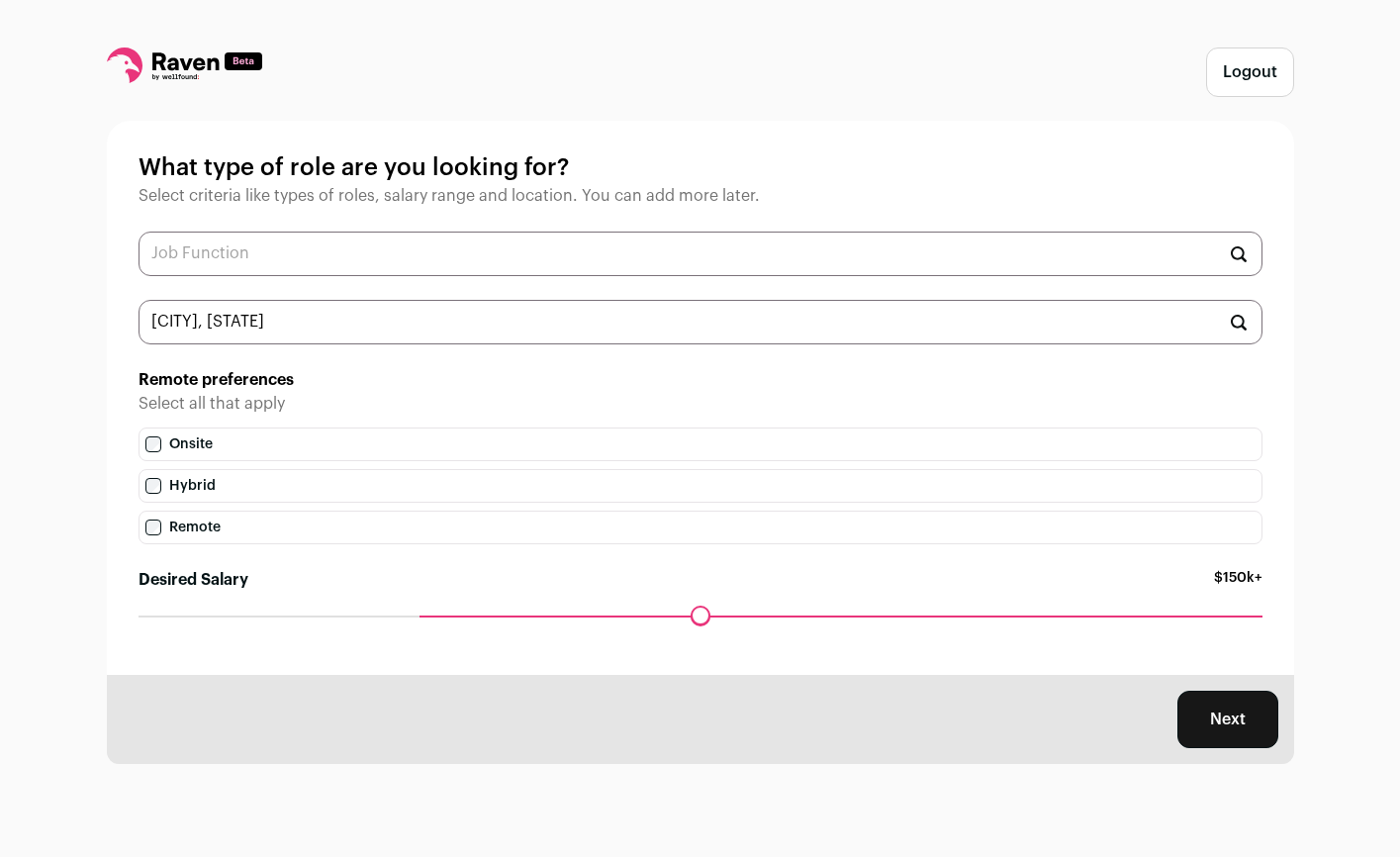 drag, startPoint x: 420, startPoint y: 617, endPoint x: 427, endPoint y: 610, distance: 9.899495 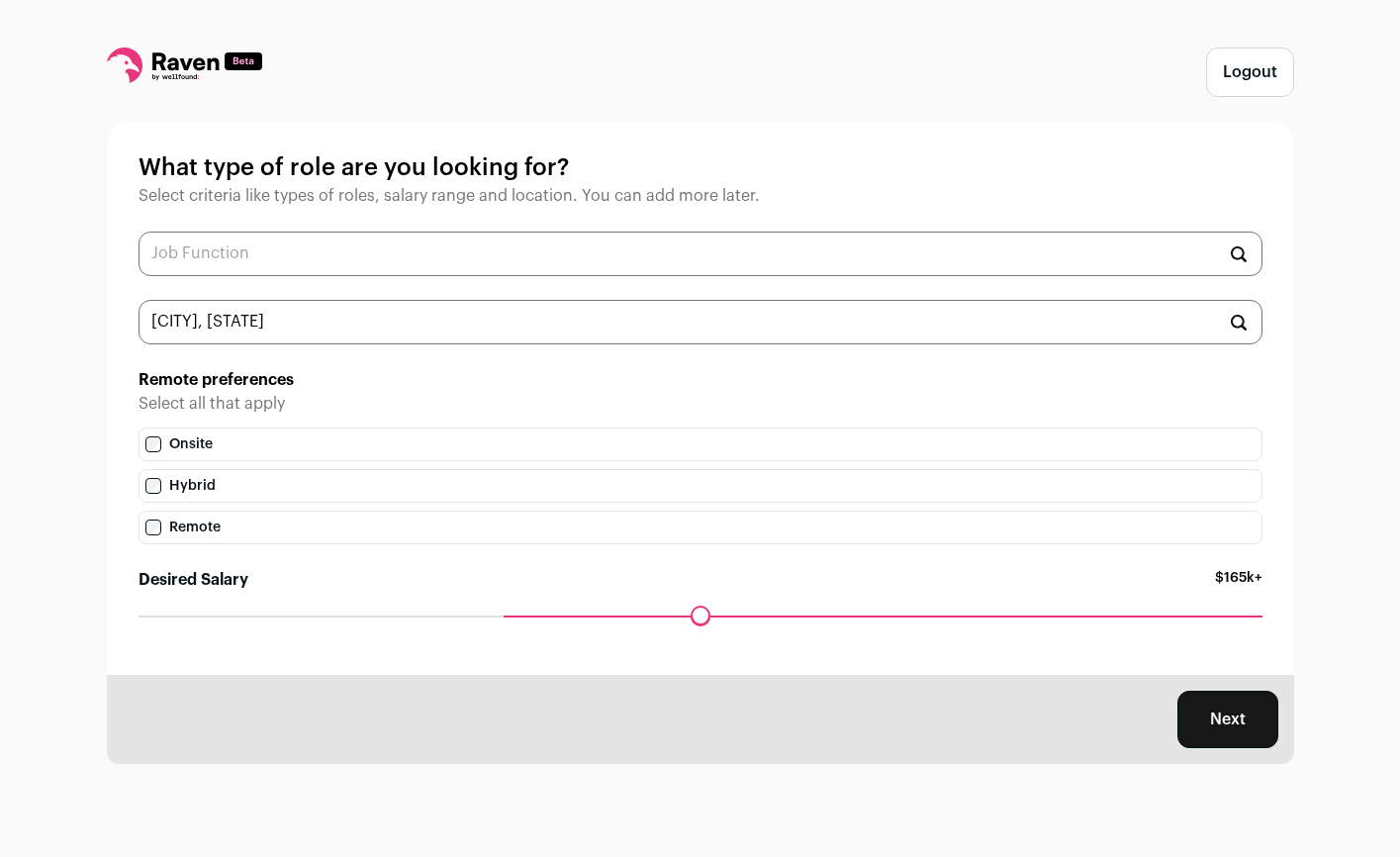 drag, startPoint x: 420, startPoint y: 615, endPoint x: 506, endPoint y: 603, distance: 86.833173 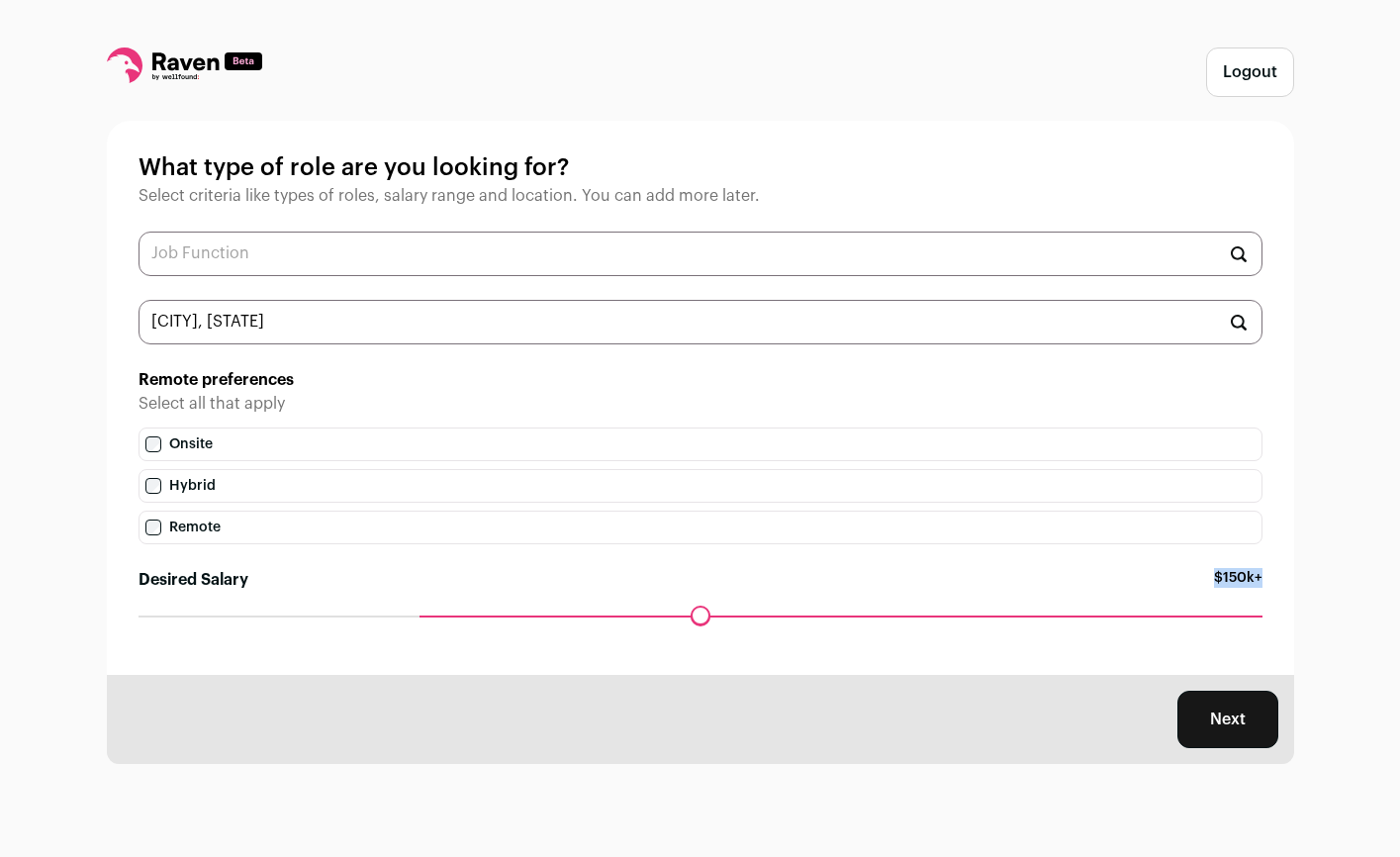 drag, startPoint x: 611, startPoint y: 616, endPoint x: 418, endPoint y: 613, distance: 193.02331 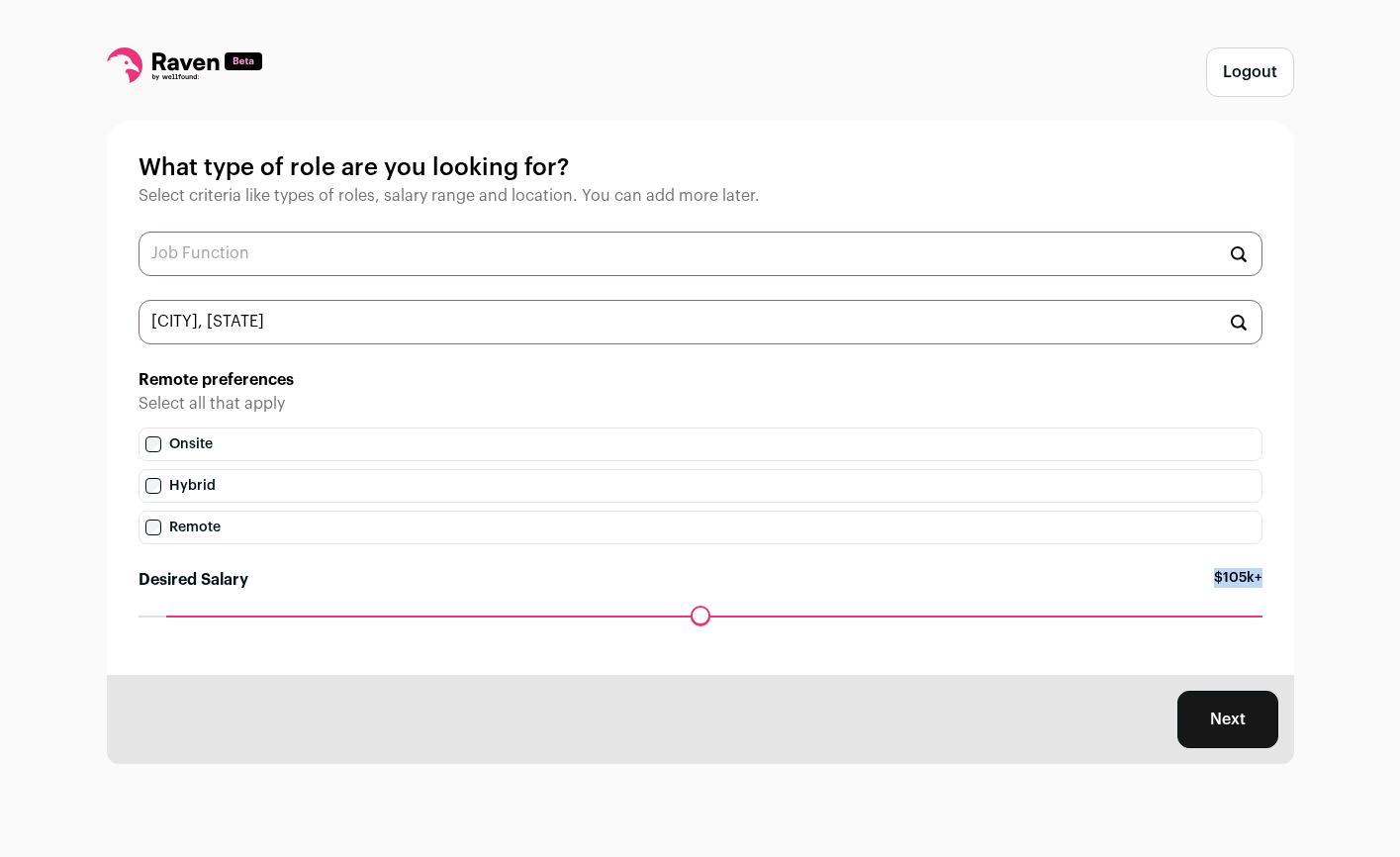 drag, startPoint x: 418, startPoint y: 613, endPoint x: 173, endPoint y: 602, distance: 245.24681 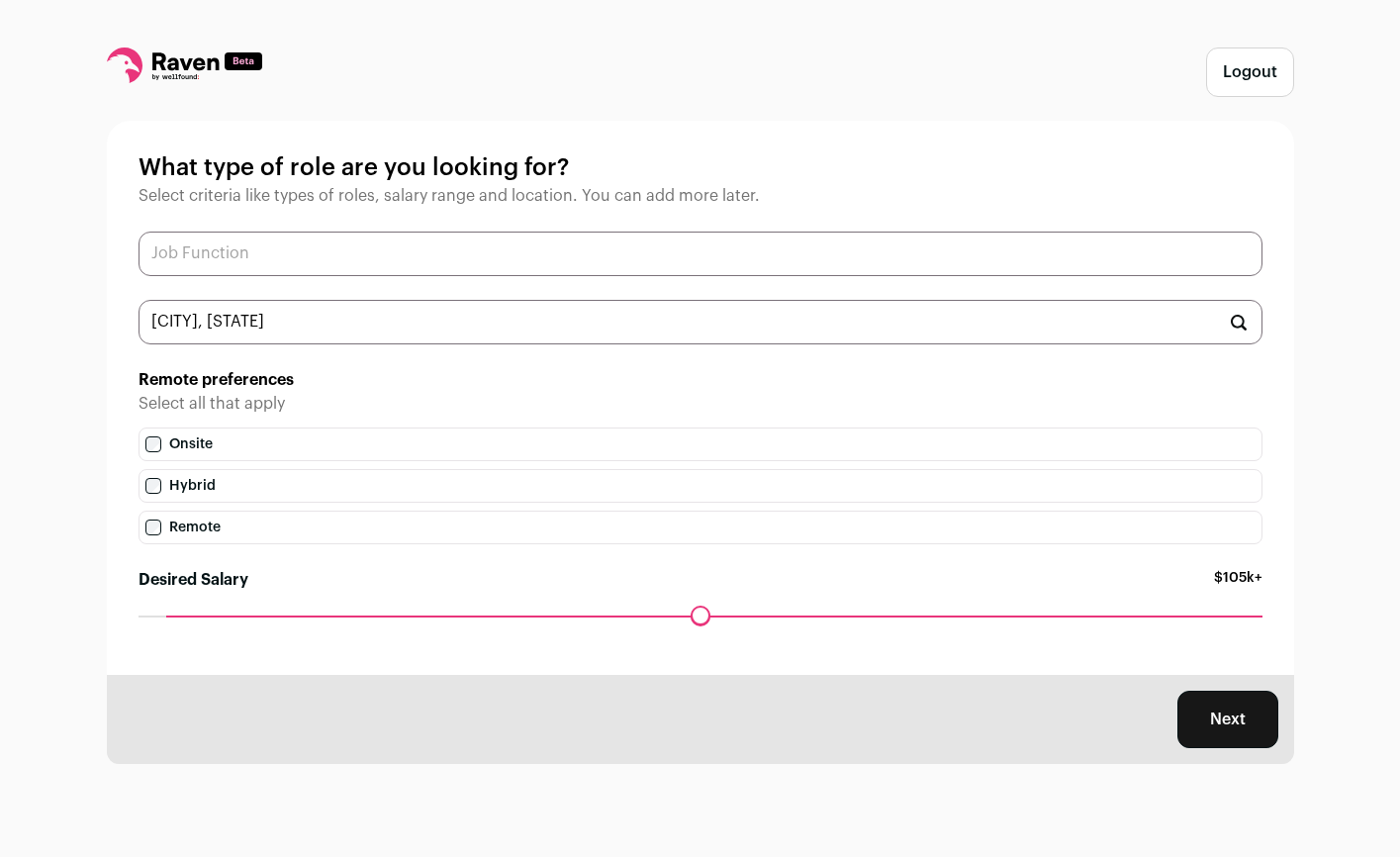click at bounding box center [700, 253] 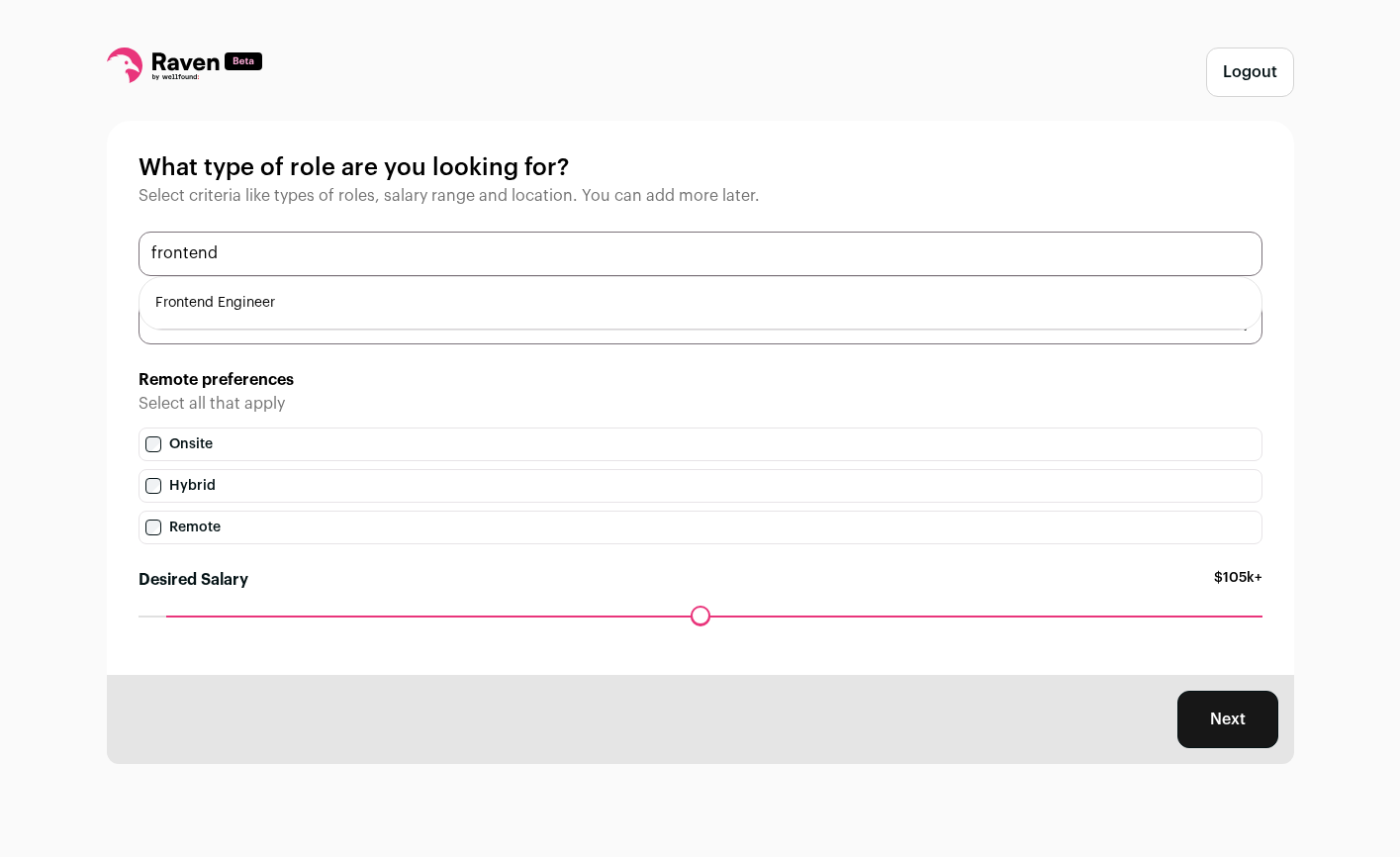 type on "frontend" 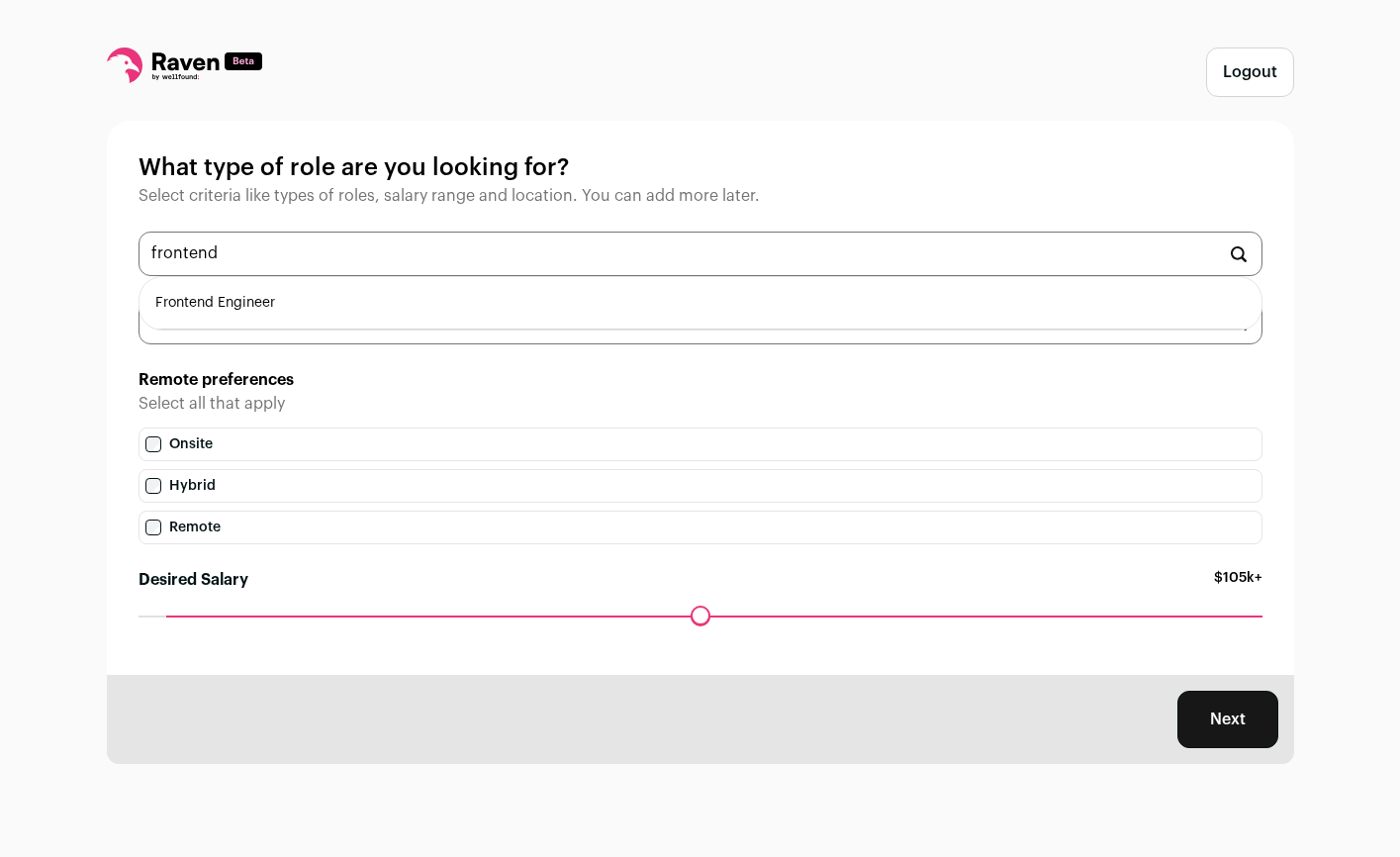 click on "[PROFESSION]" at bounding box center [700, 303] 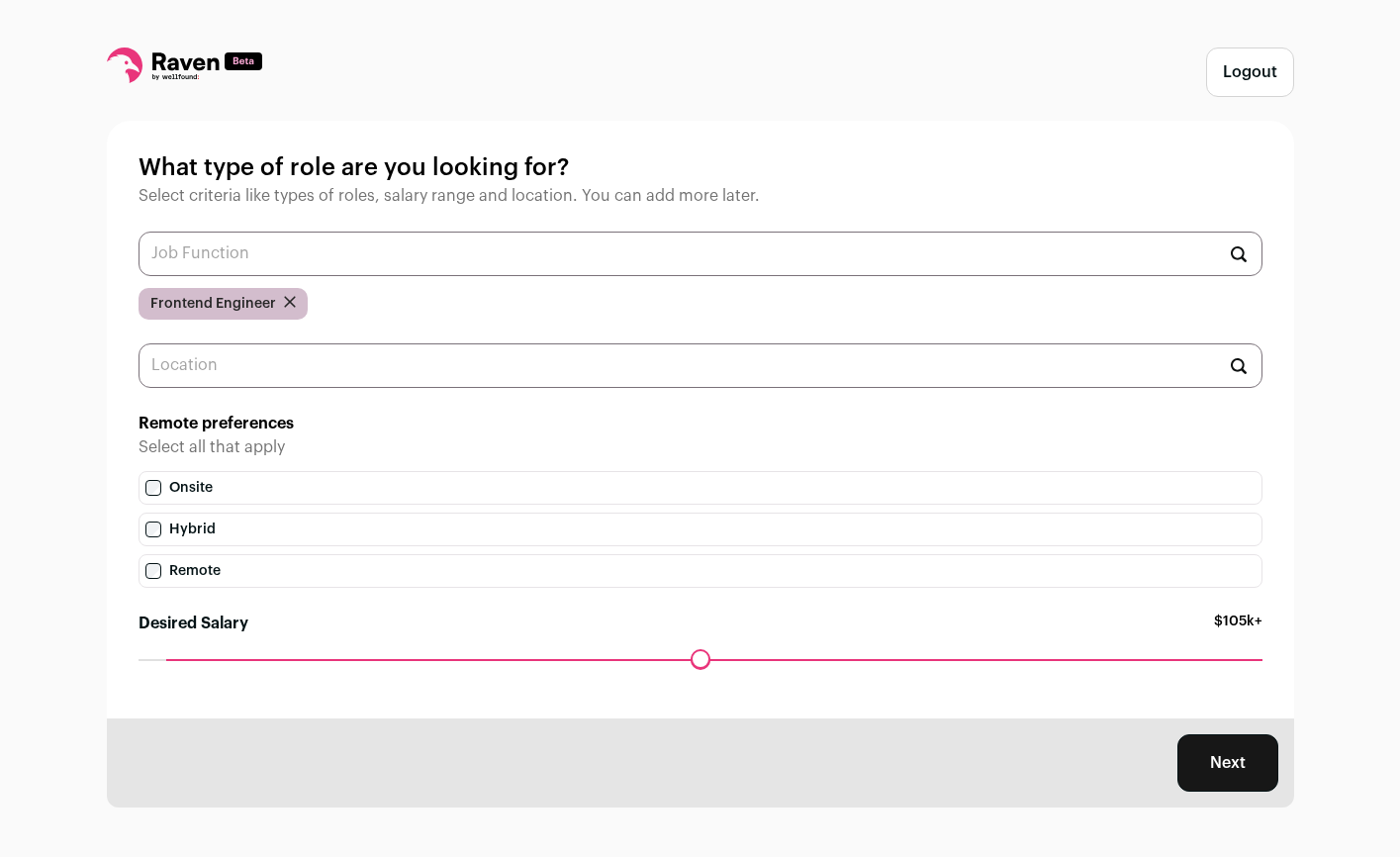 scroll, scrollTop: 0, scrollLeft: 0, axis: both 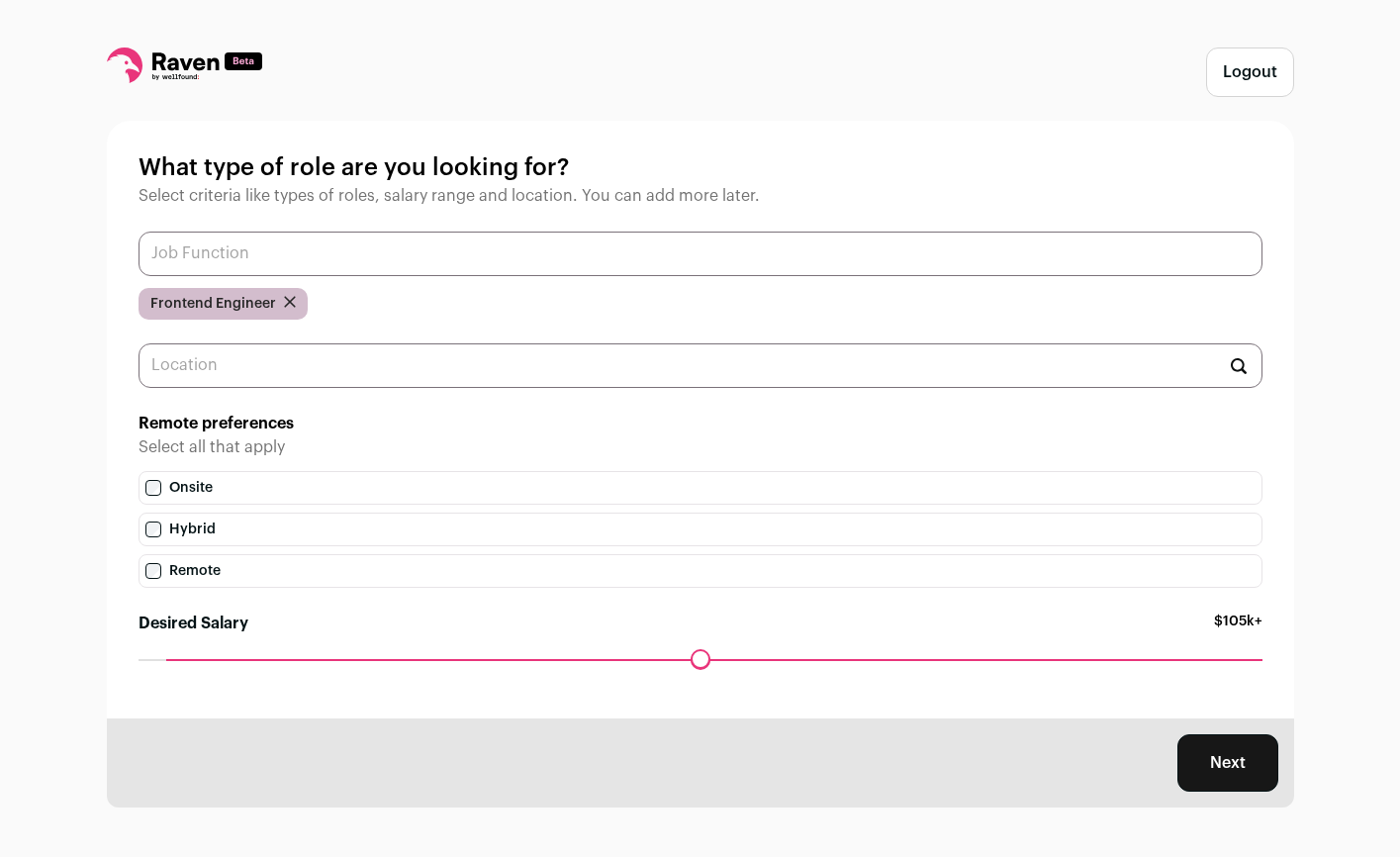 click at bounding box center (700, 253) 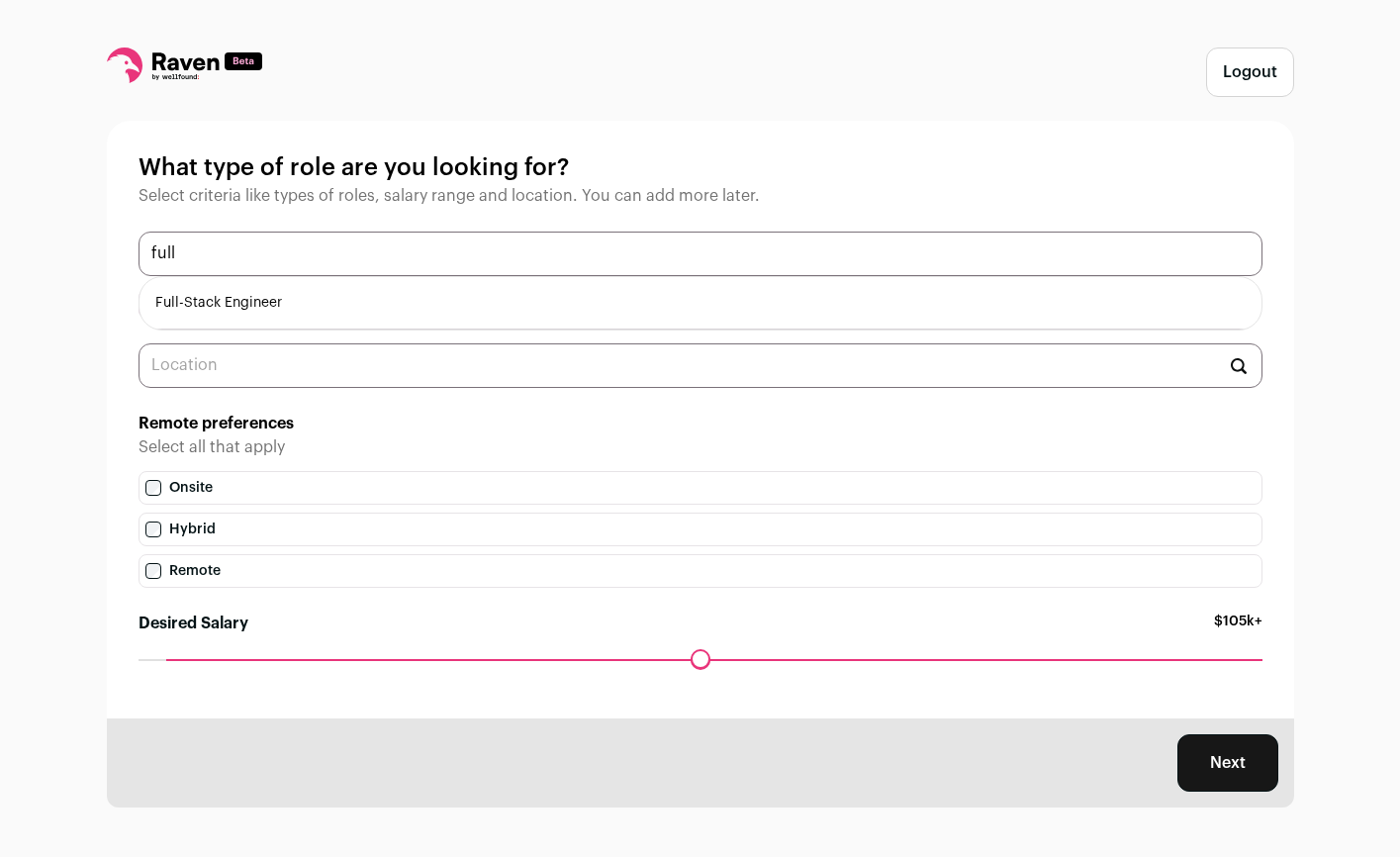 type on "full" 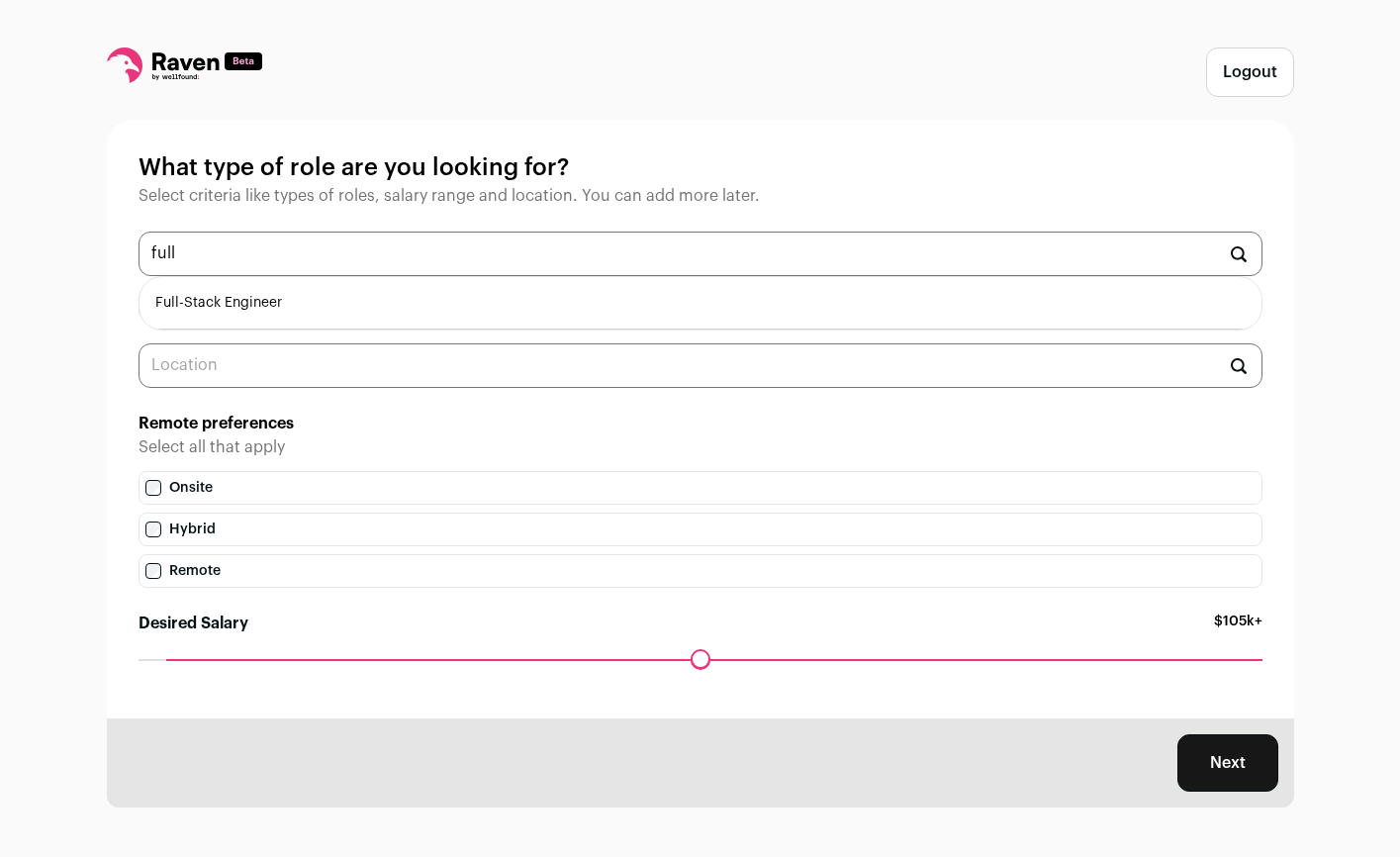 click on "[PROFESSION]" at bounding box center [700, 303] 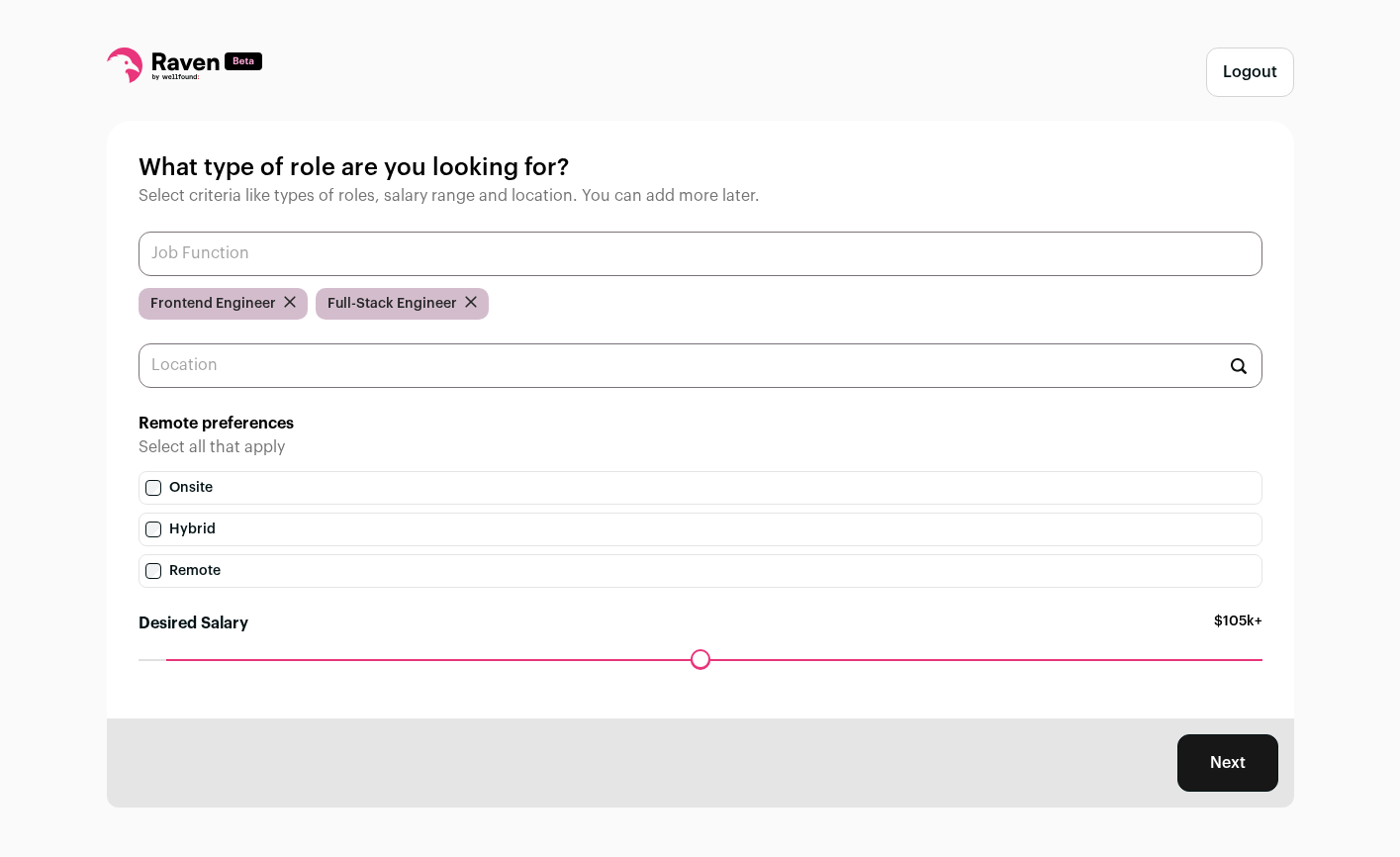 click at bounding box center [700, 253] 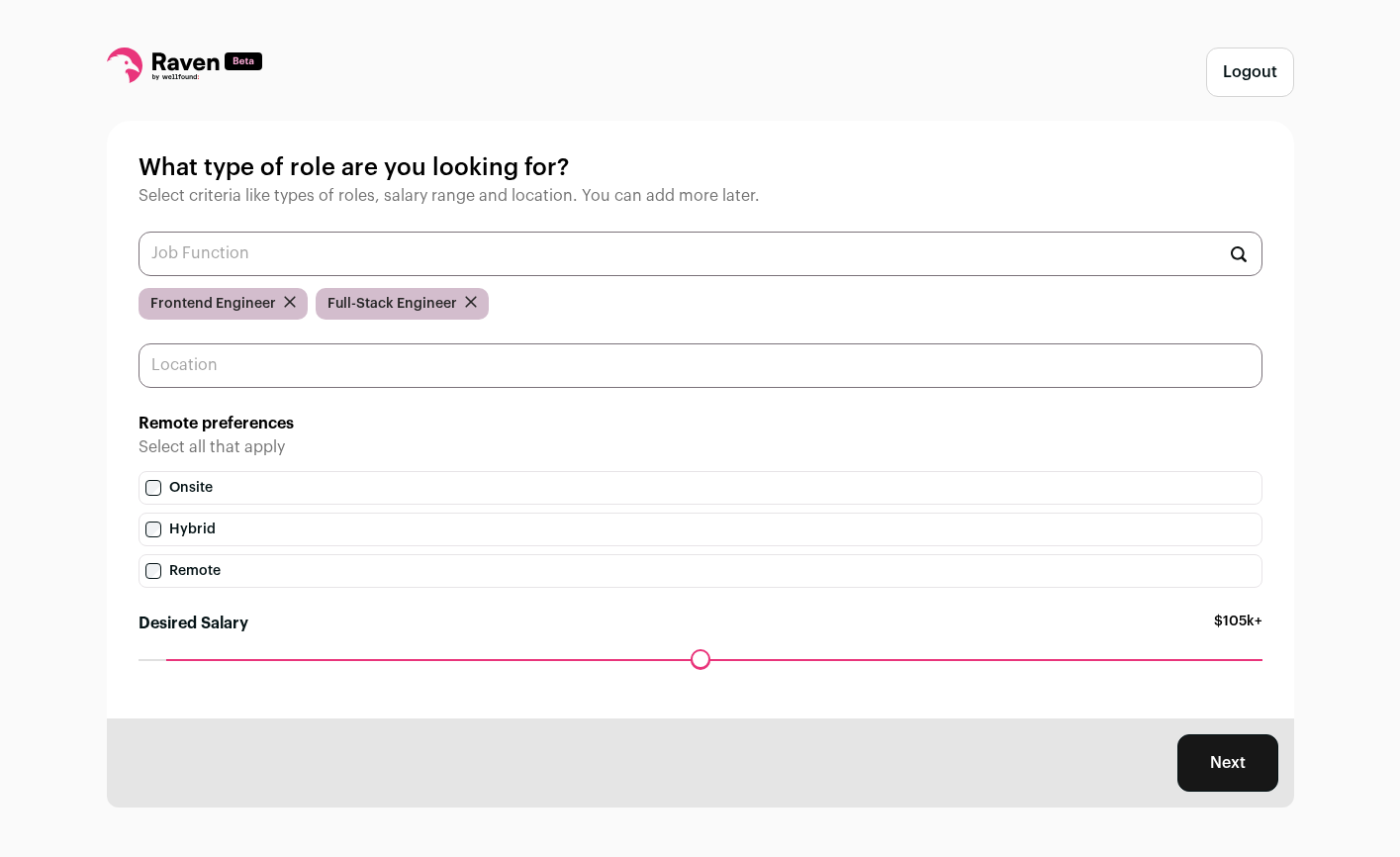 click at bounding box center (700, 365) 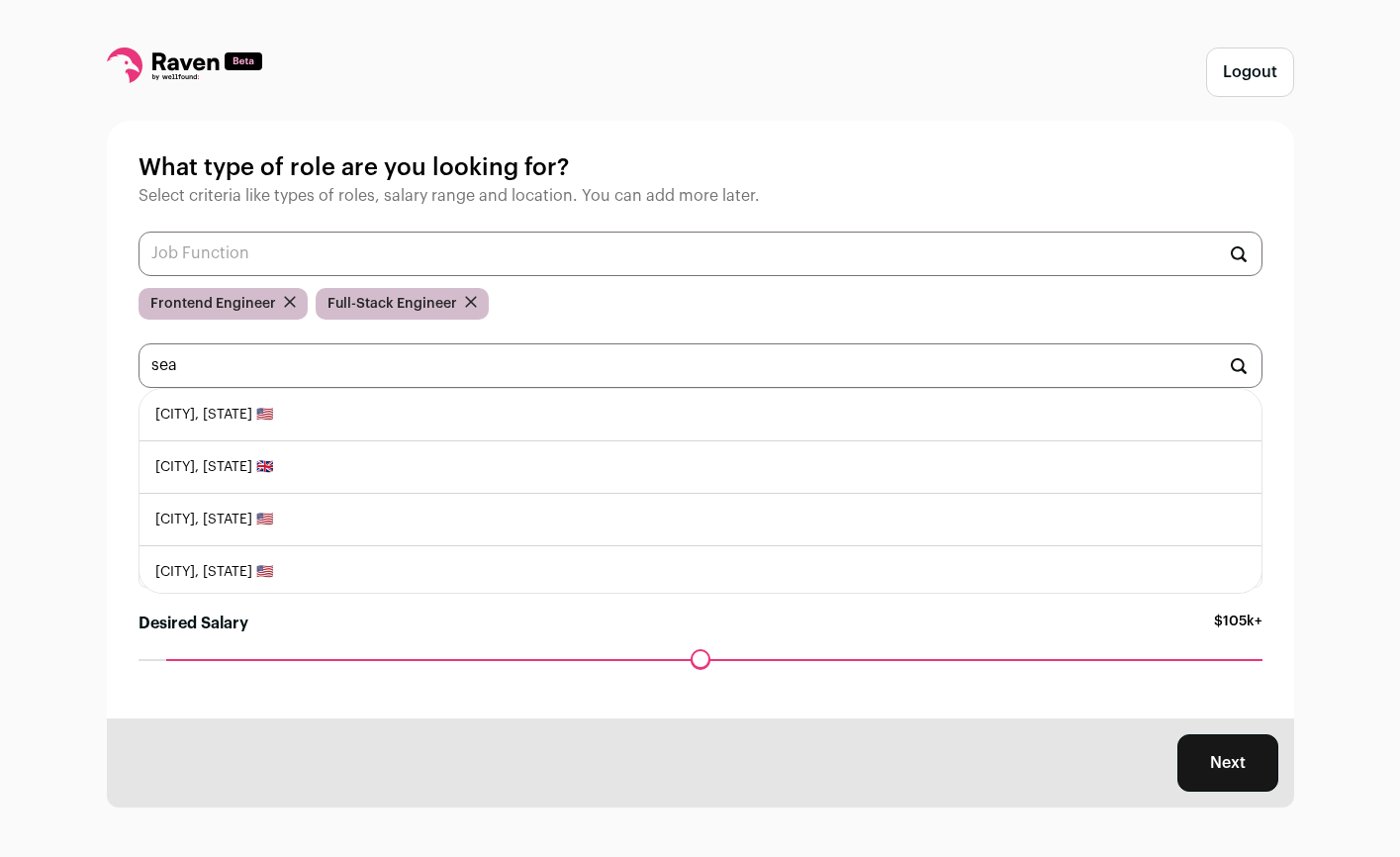 click on "Seattle, Washington 🇺🇸" at bounding box center [700, 415] 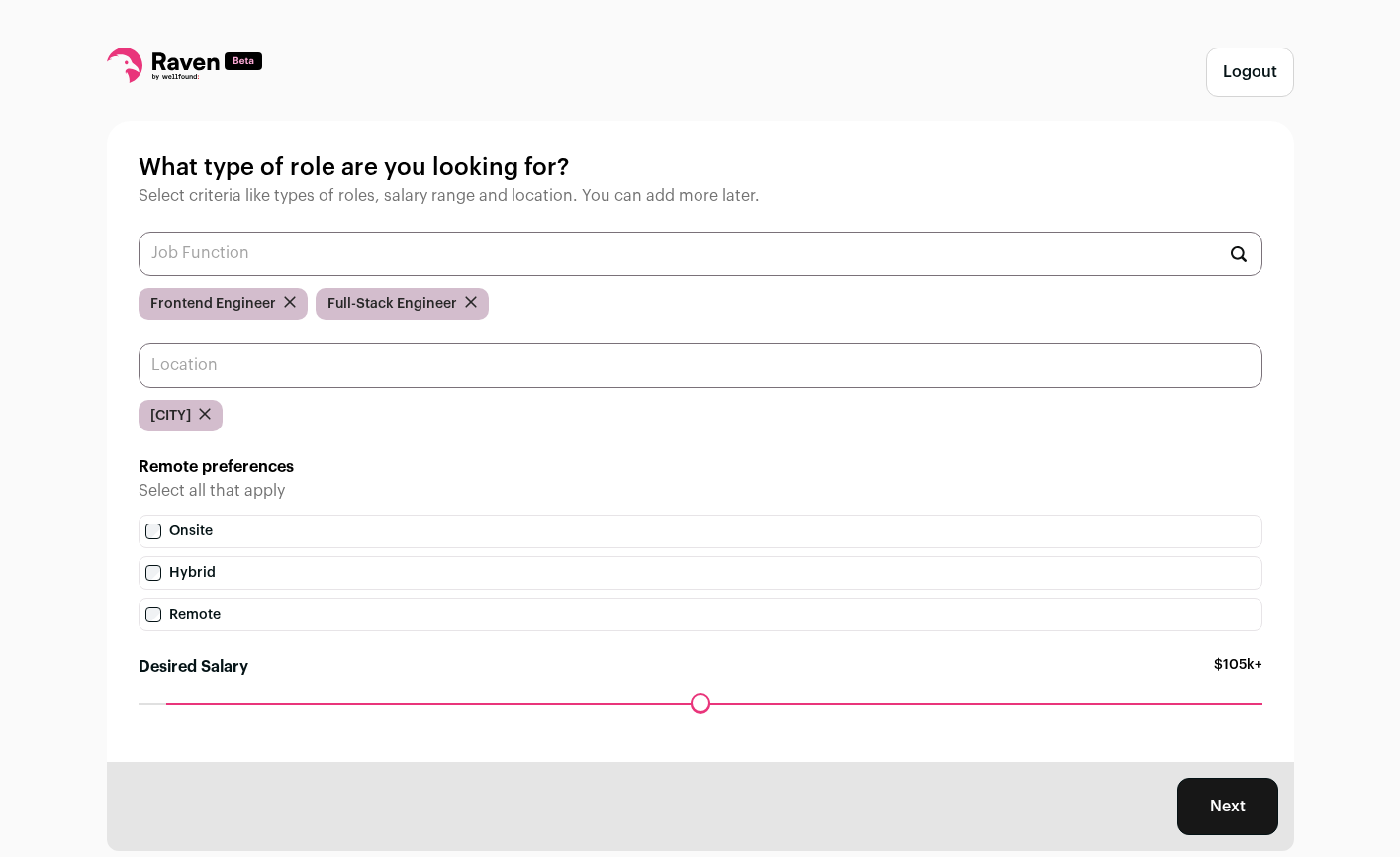 click at bounding box center (700, 365) 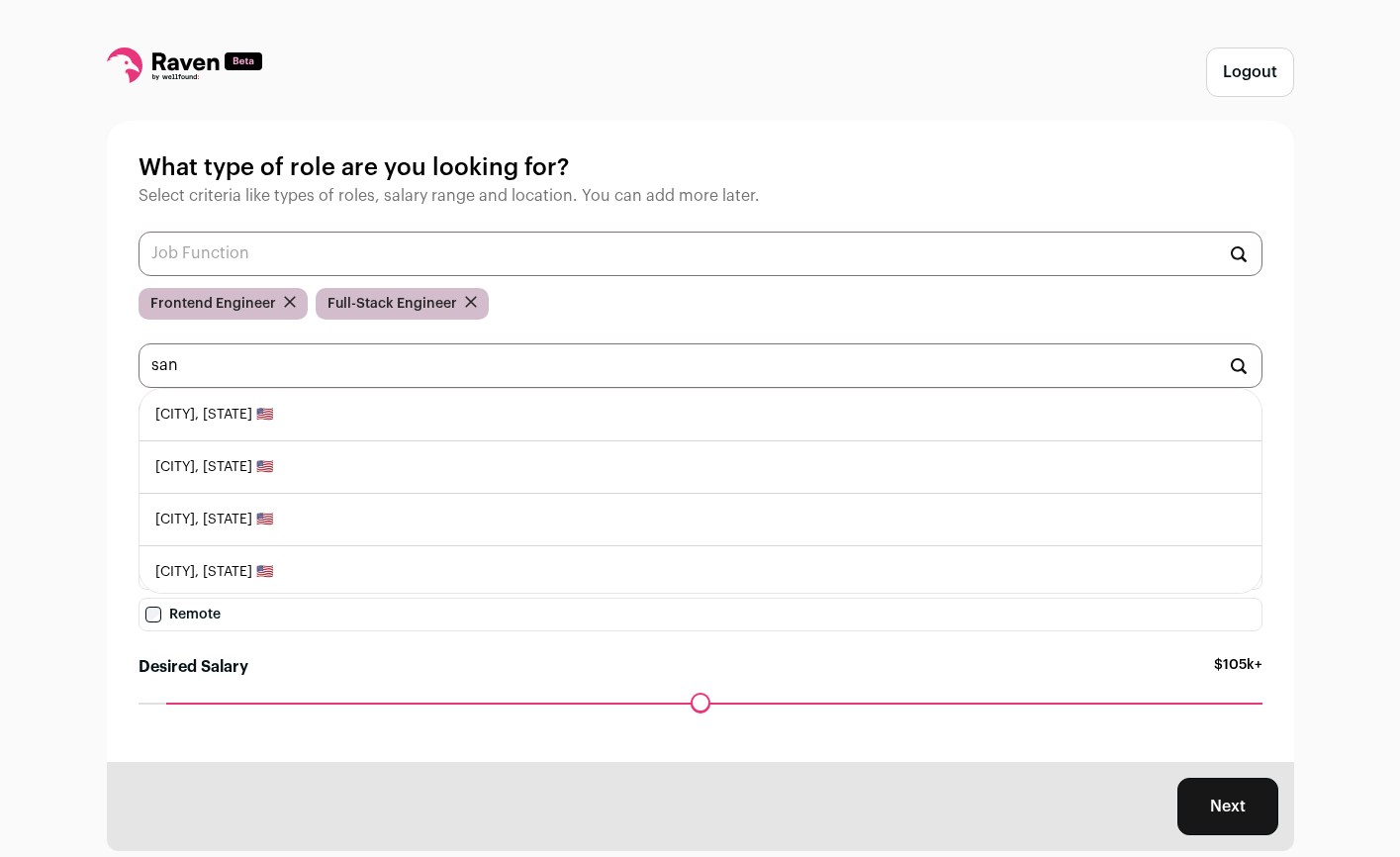 click on "San Francisco, California 🇺🇸" at bounding box center (700, 415) 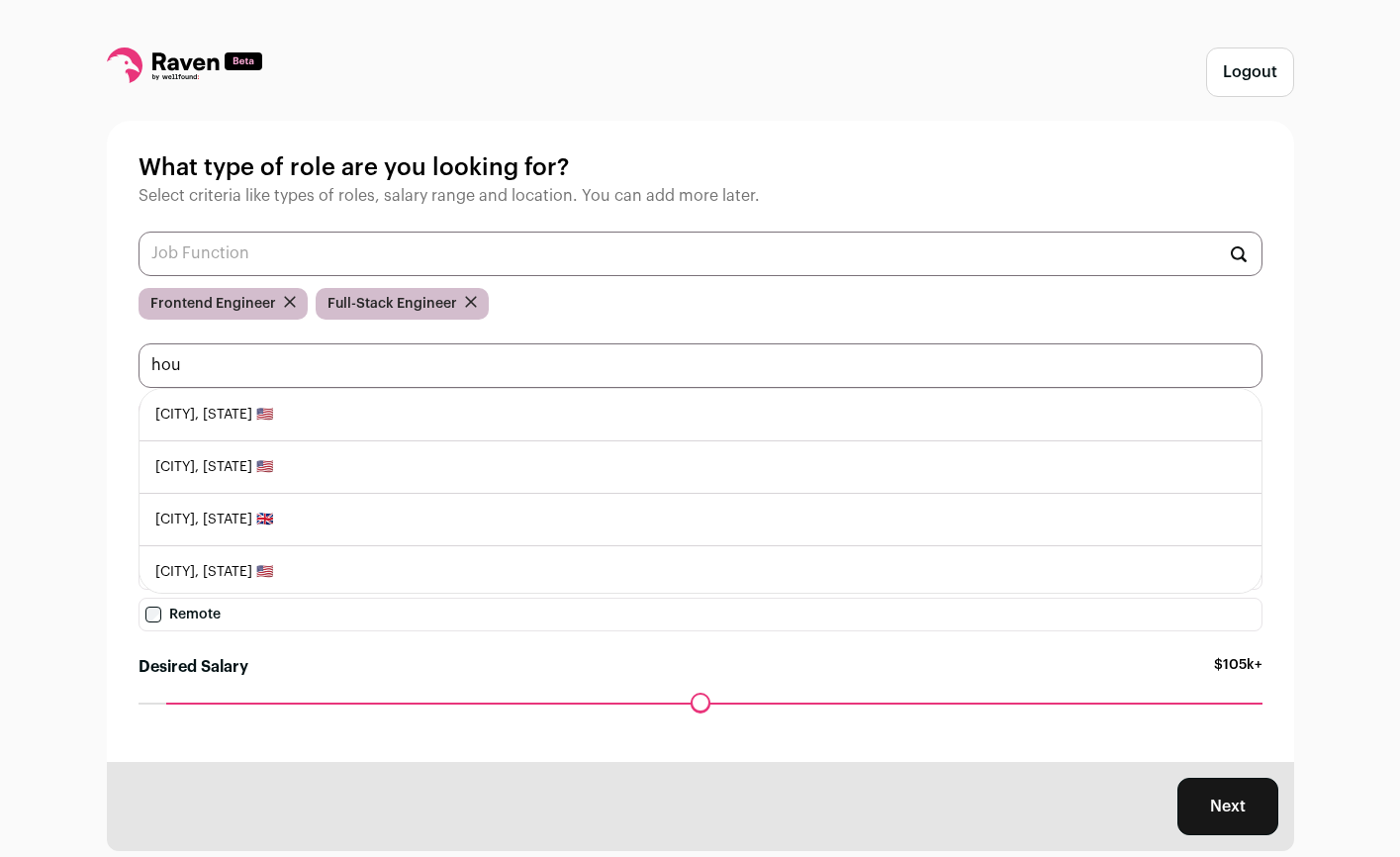 type on "hou" 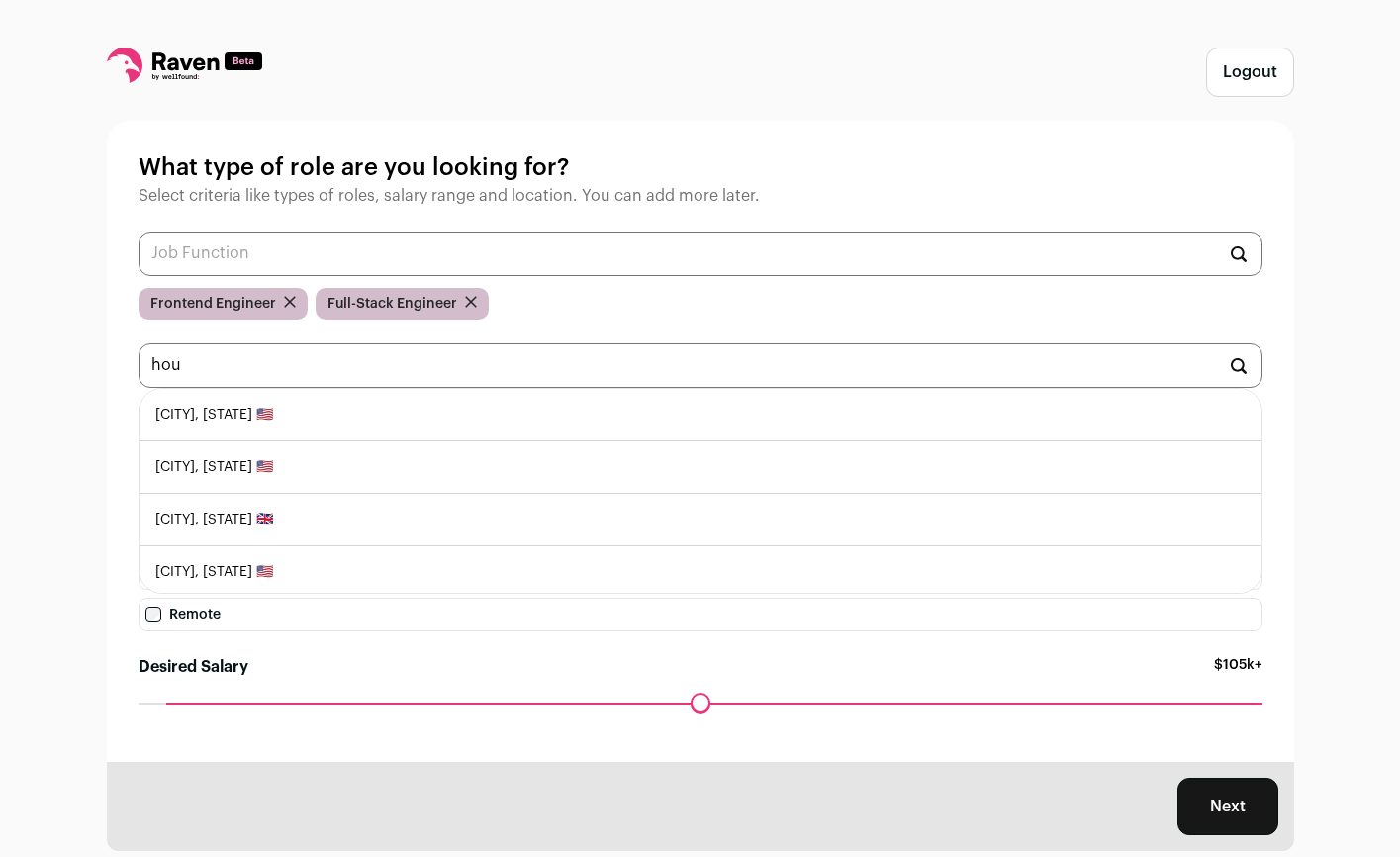 click on "Houston, Texas 🇺🇸" at bounding box center [700, 415] 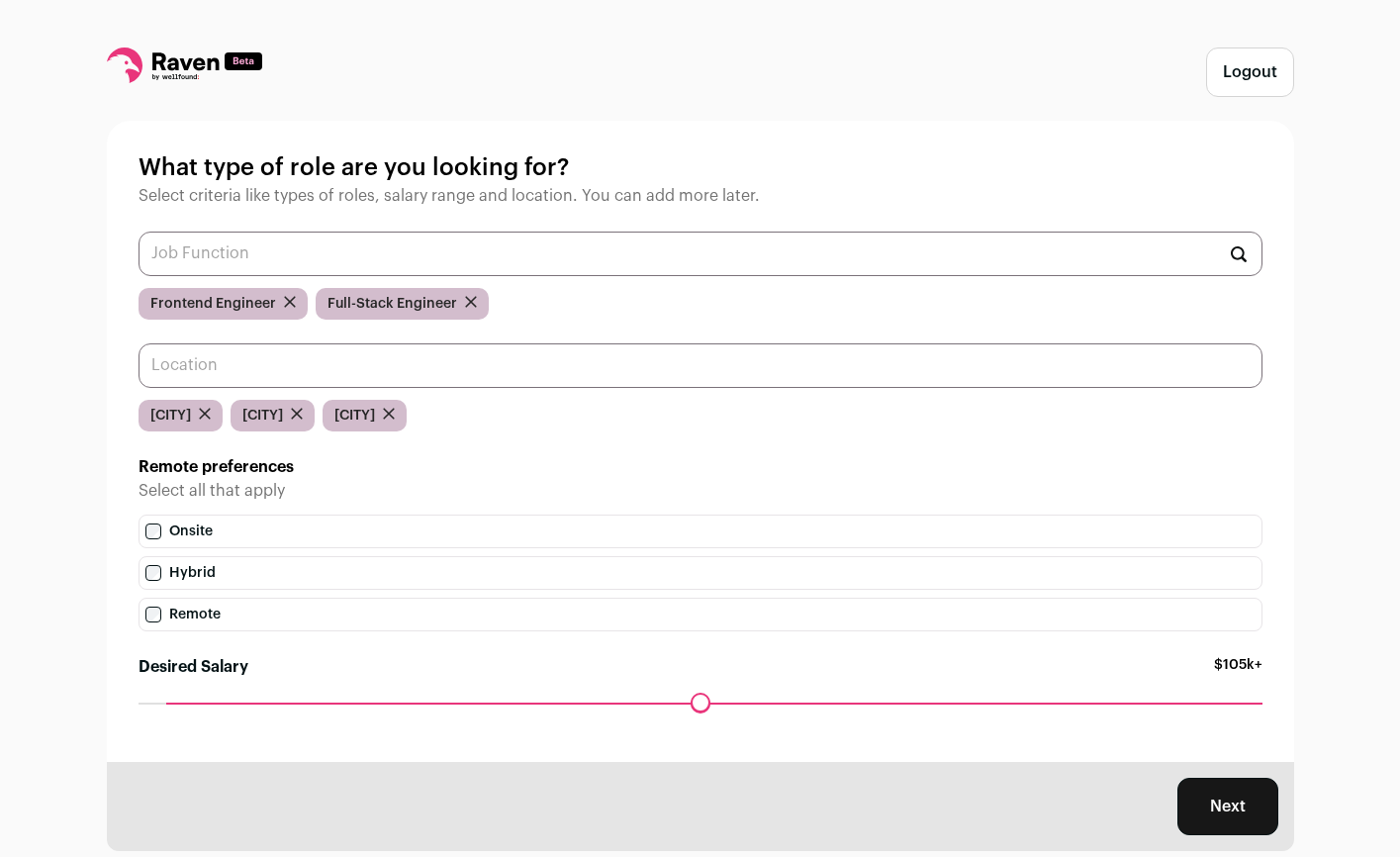click at bounding box center [700, 365] 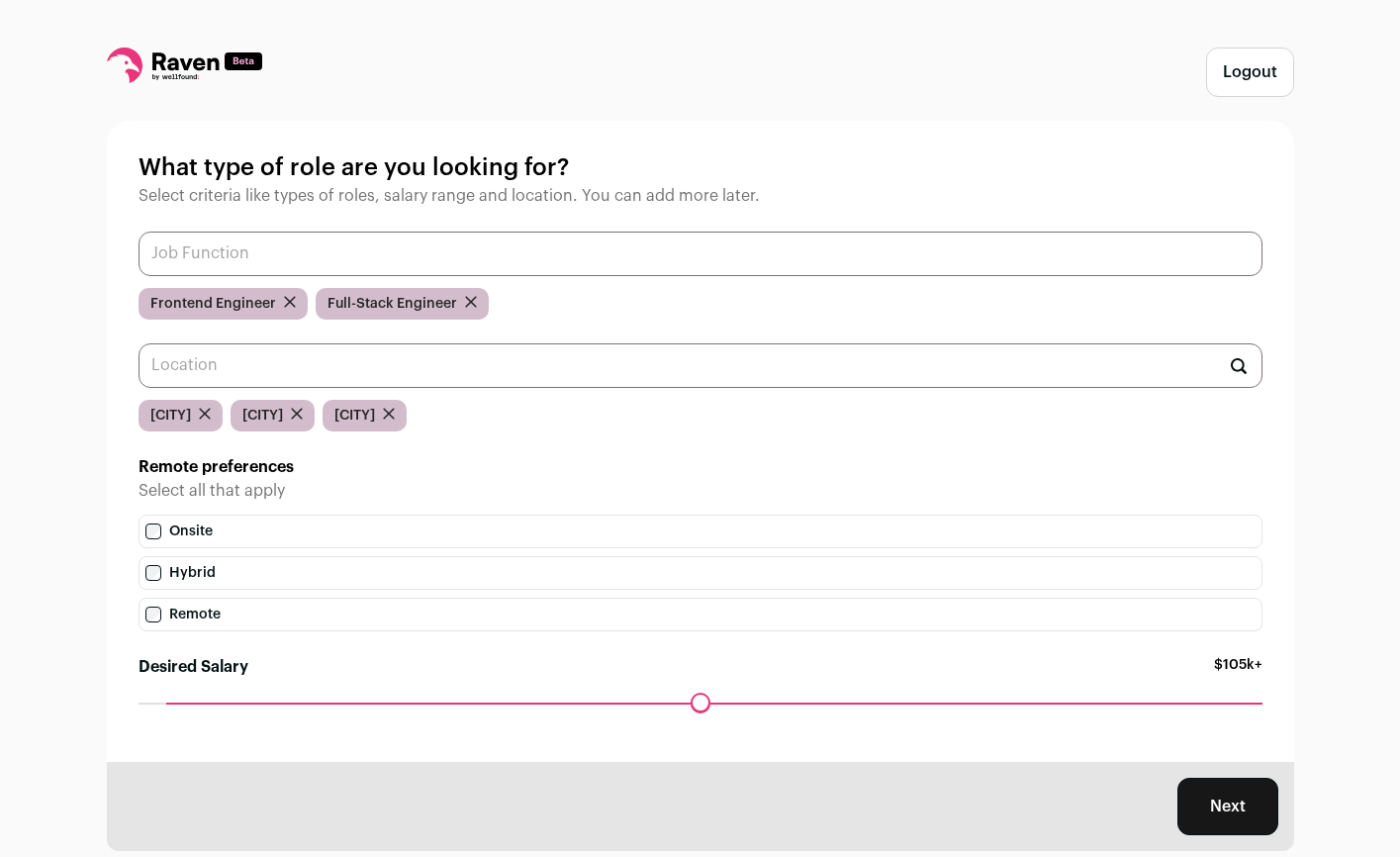 click at bounding box center (700, 253) 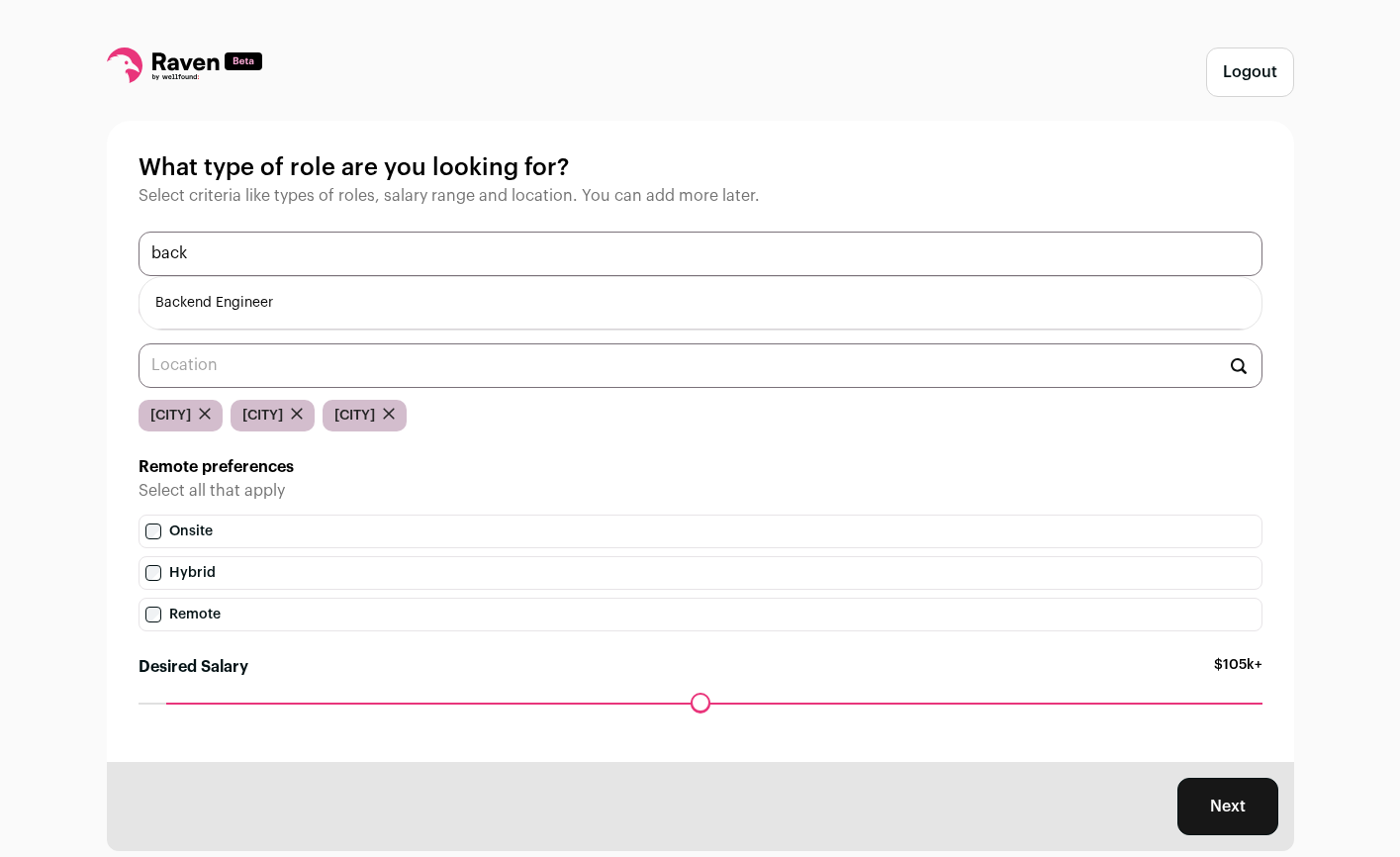 type on "back" 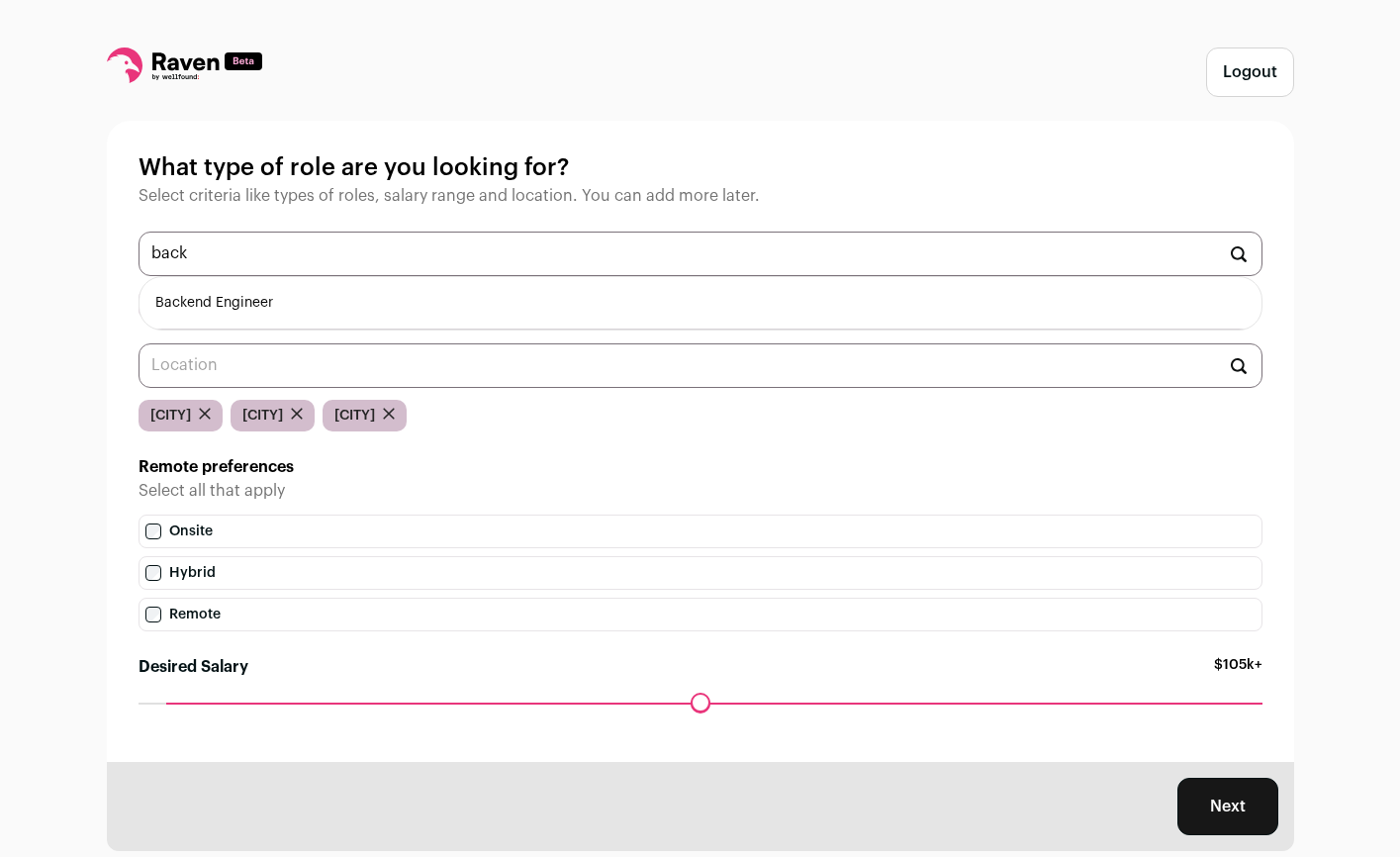 click on "[PROFESSION]" at bounding box center [700, 303] 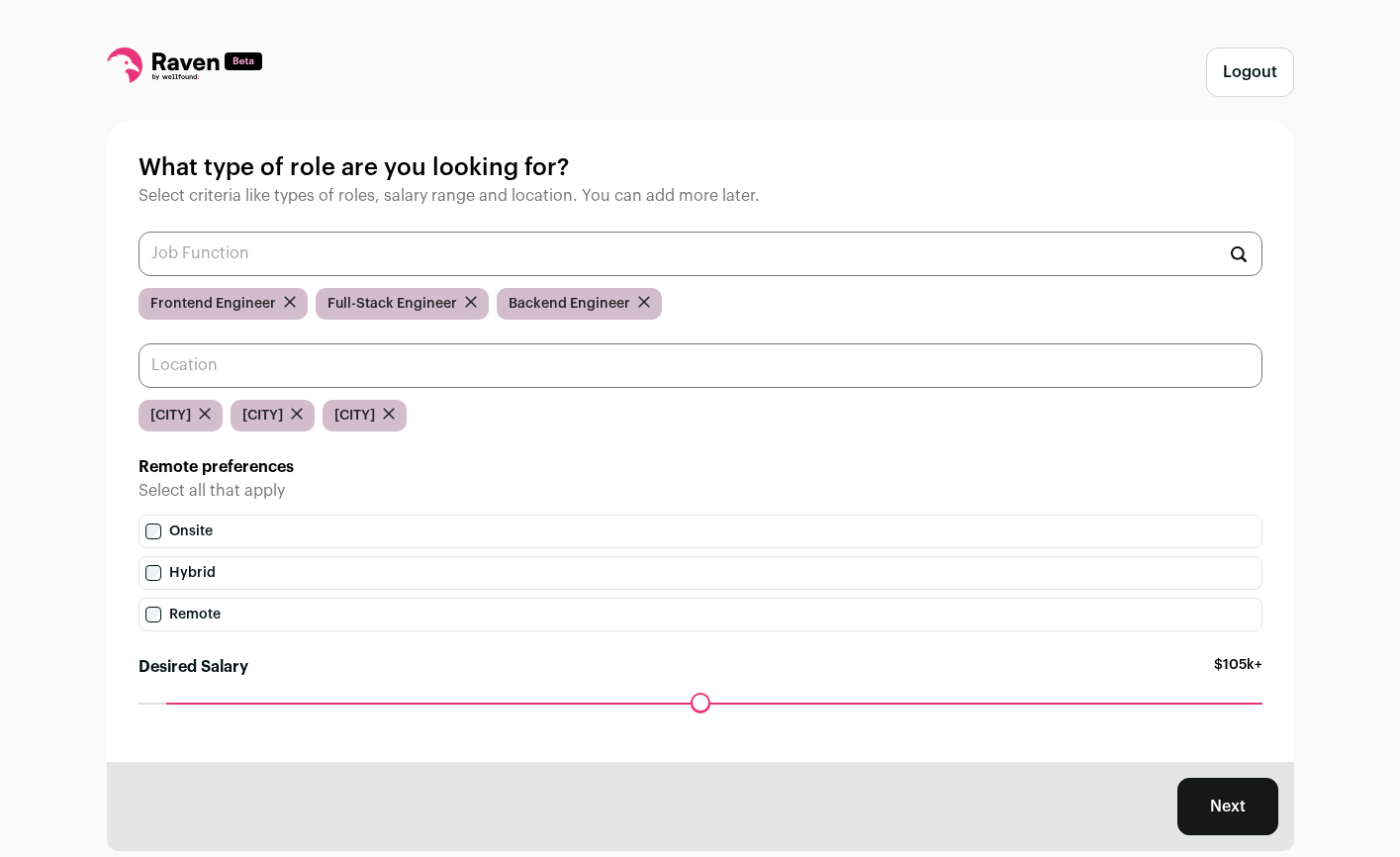 click at bounding box center (700, 365) 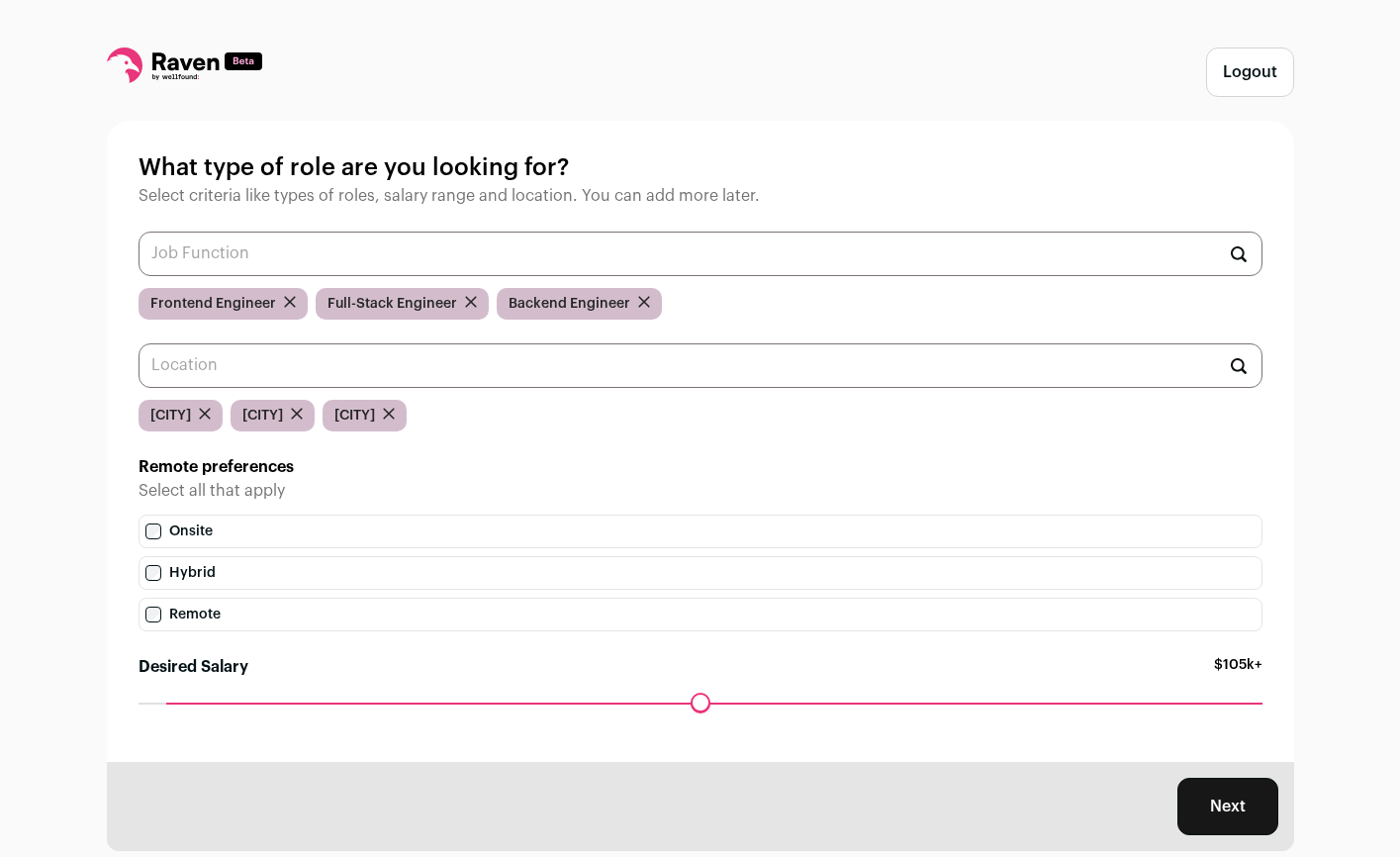 click on "Next" at bounding box center [1228, 807] 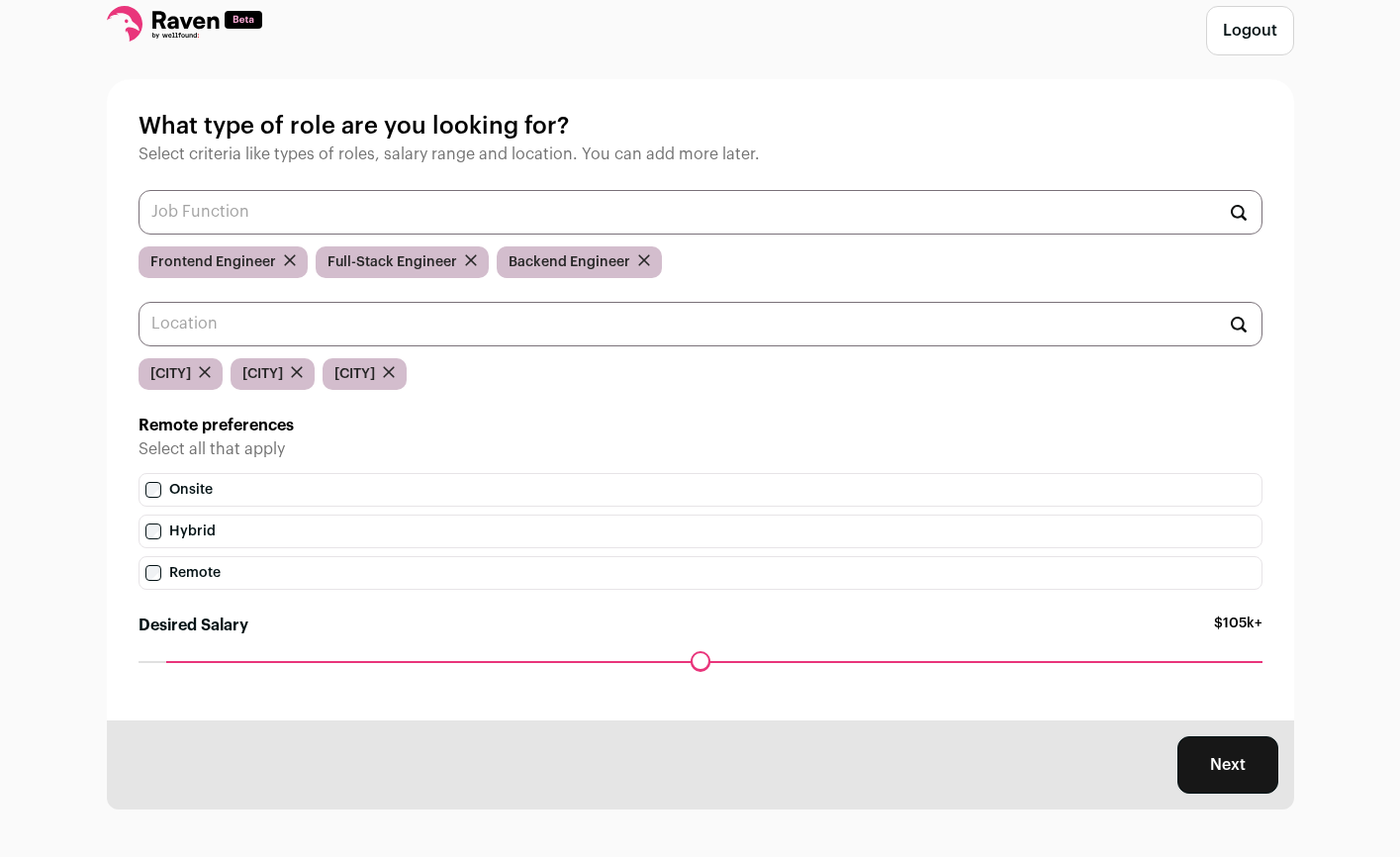 click on "Next" at bounding box center [1228, 765] 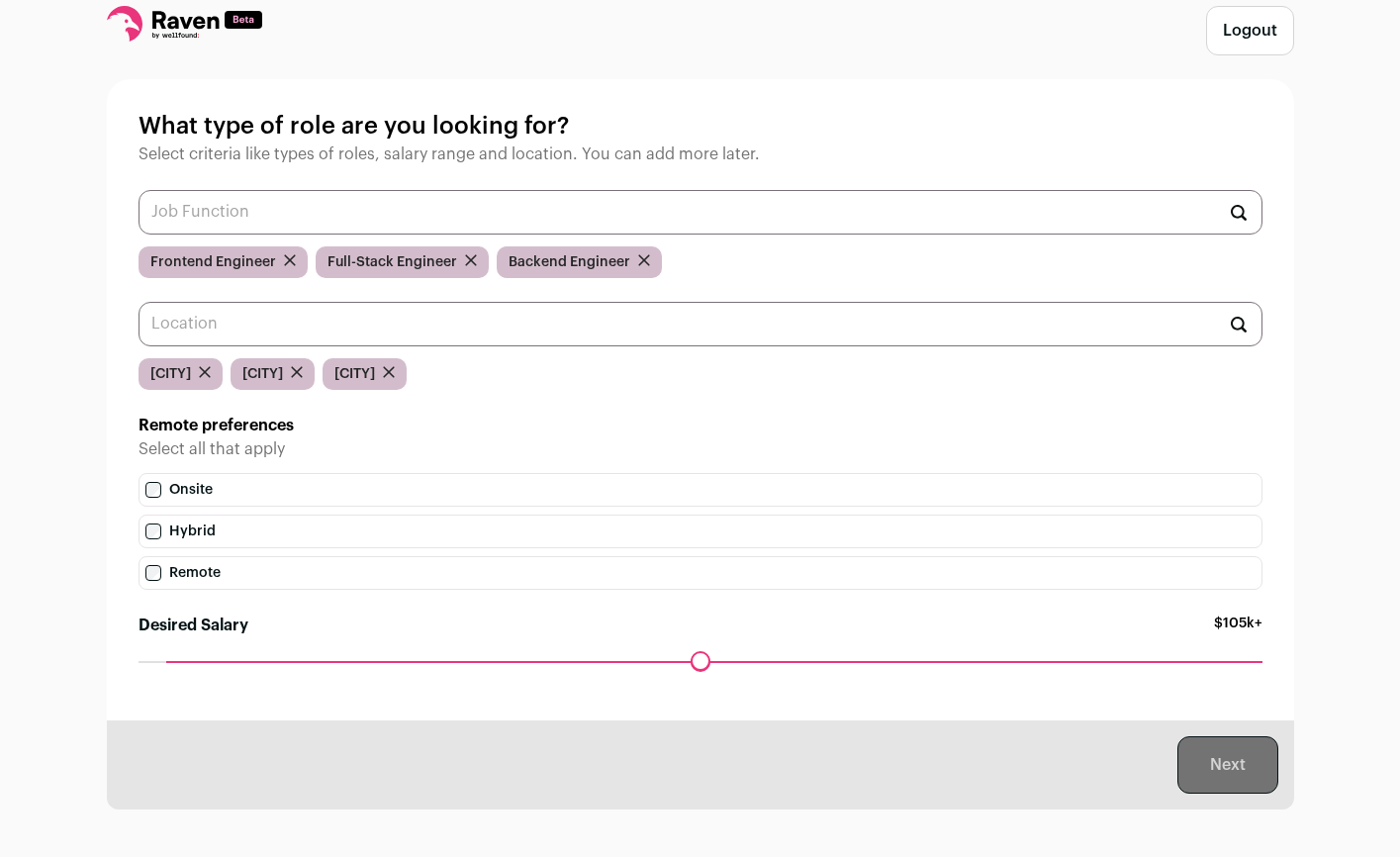 scroll, scrollTop: 0, scrollLeft: 0, axis: both 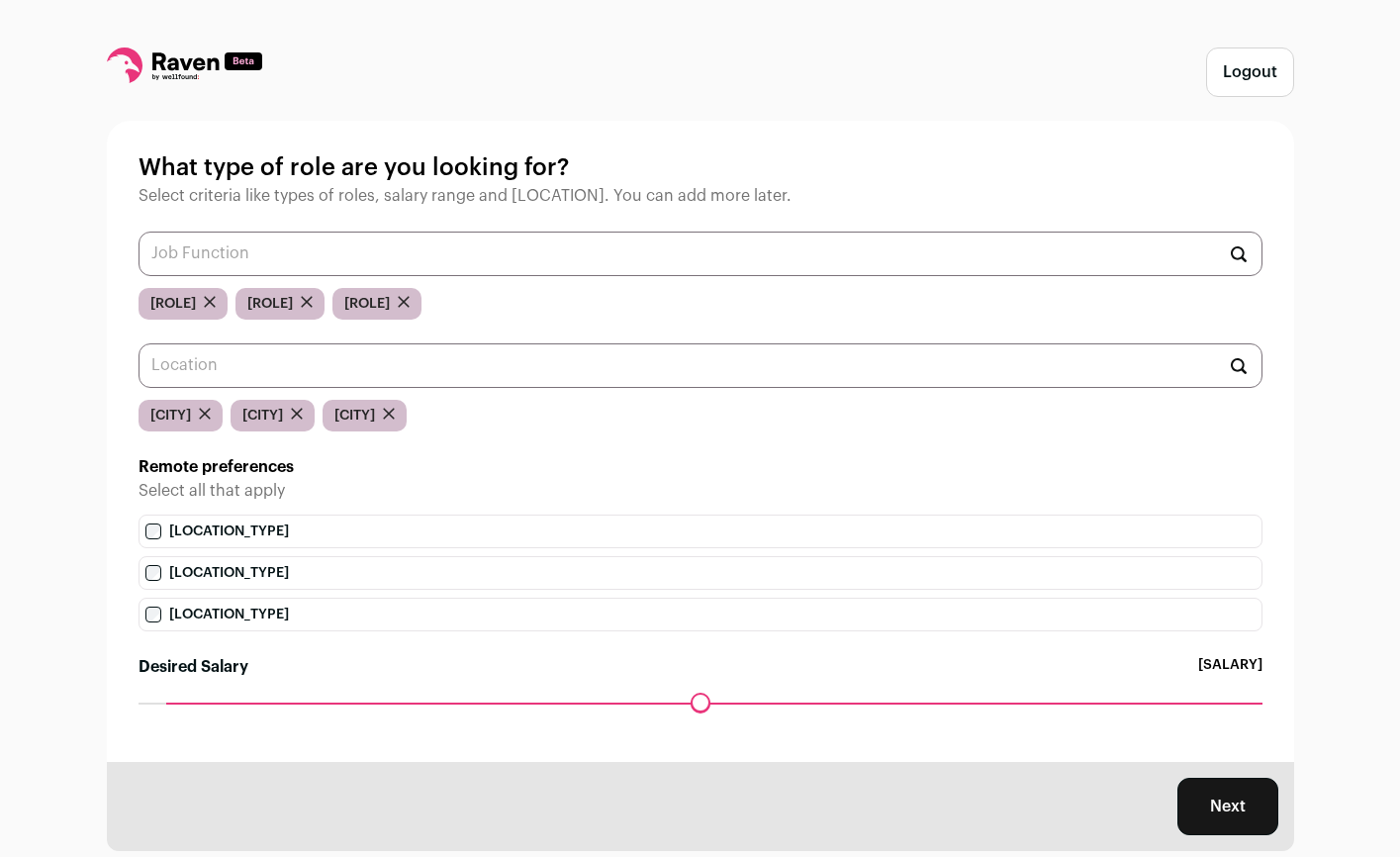click on "Hybrid" at bounding box center (700, 573) 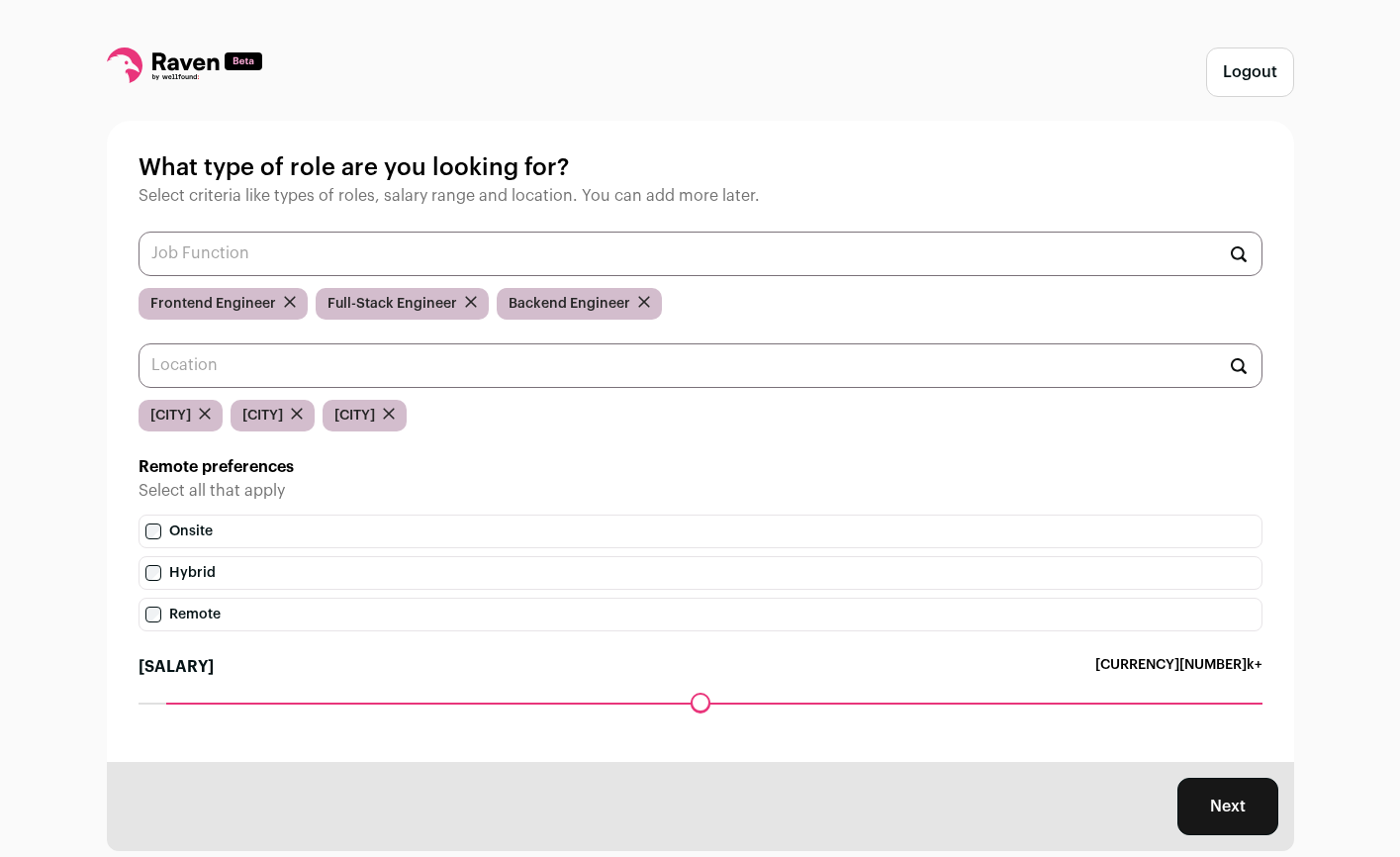 scroll, scrollTop: 42, scrollLeft: 0, axis: vertical 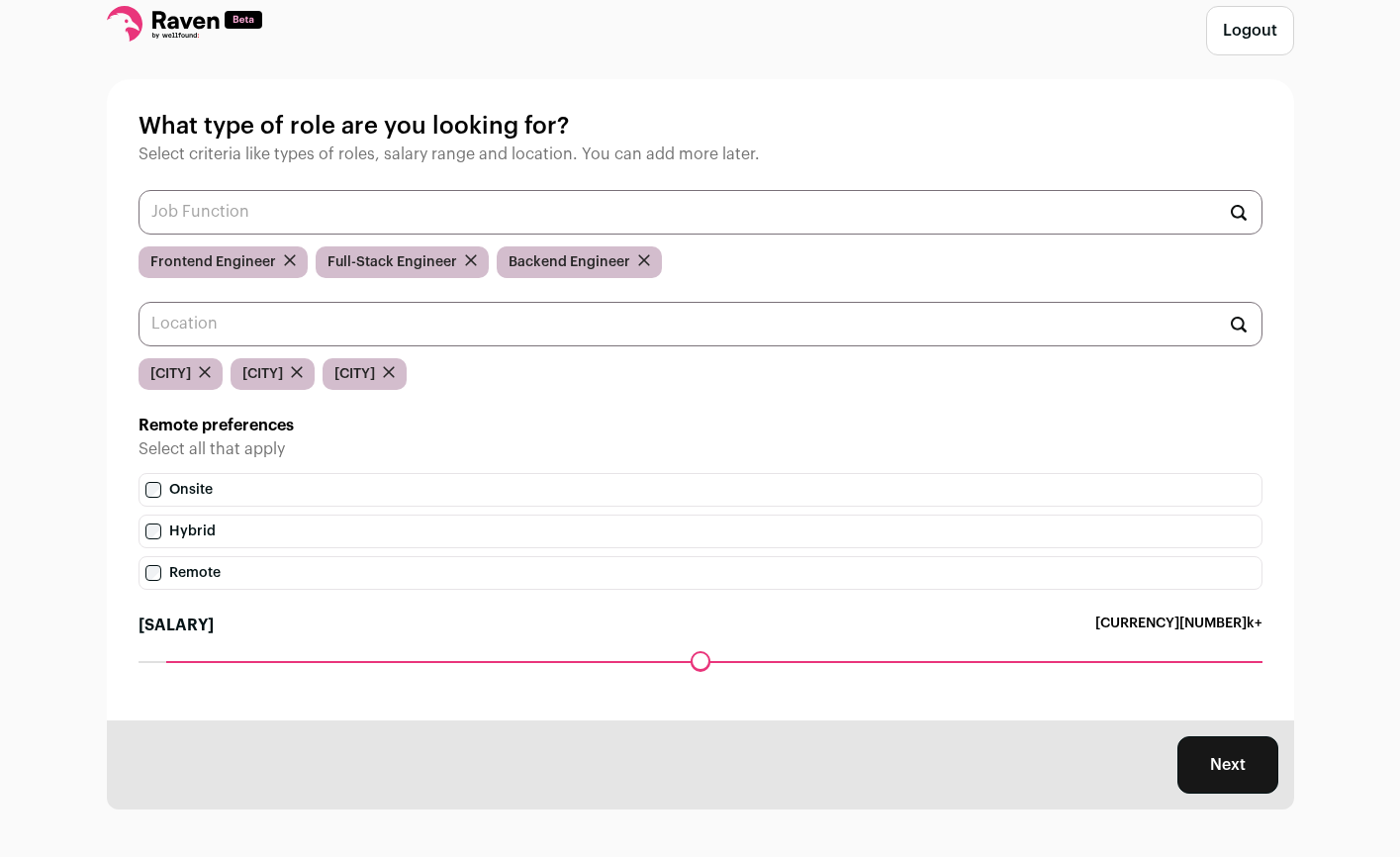 click on "Onsite" at bounding box center [700, 490] 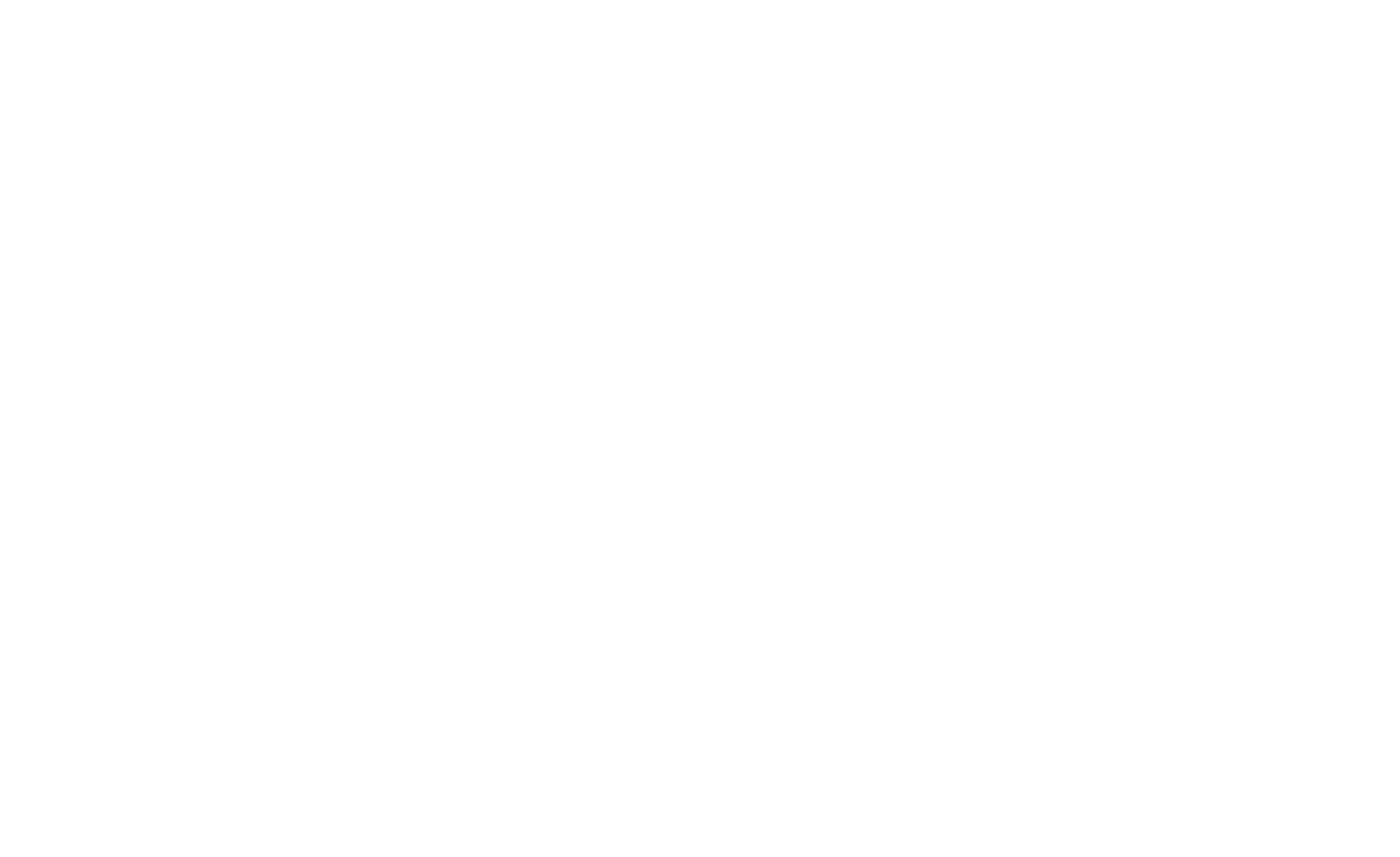 scroll, scrollTop: 0, scrollLeft: 0, axis: both 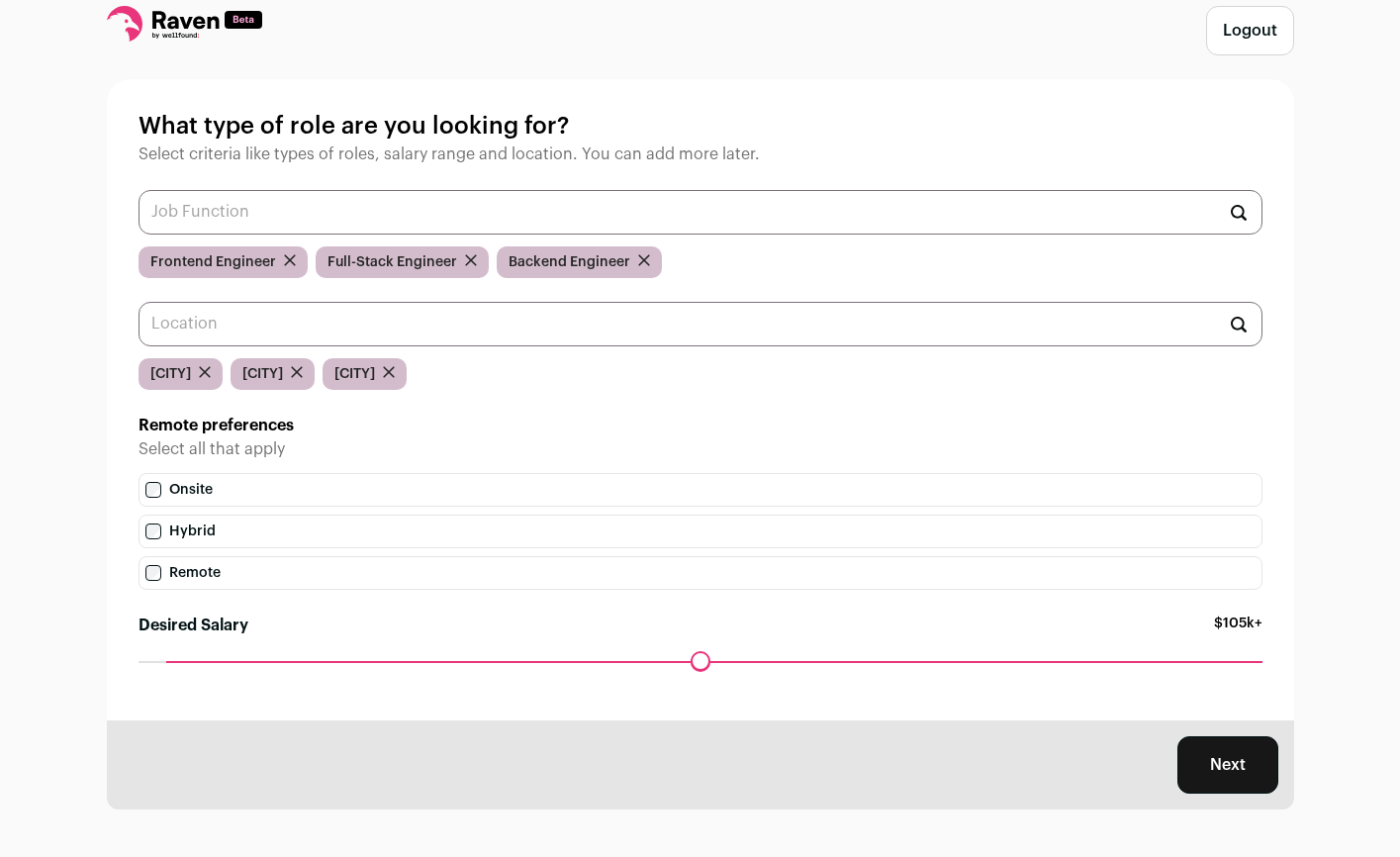 click on "Next" at bounding box center (1228, 765) 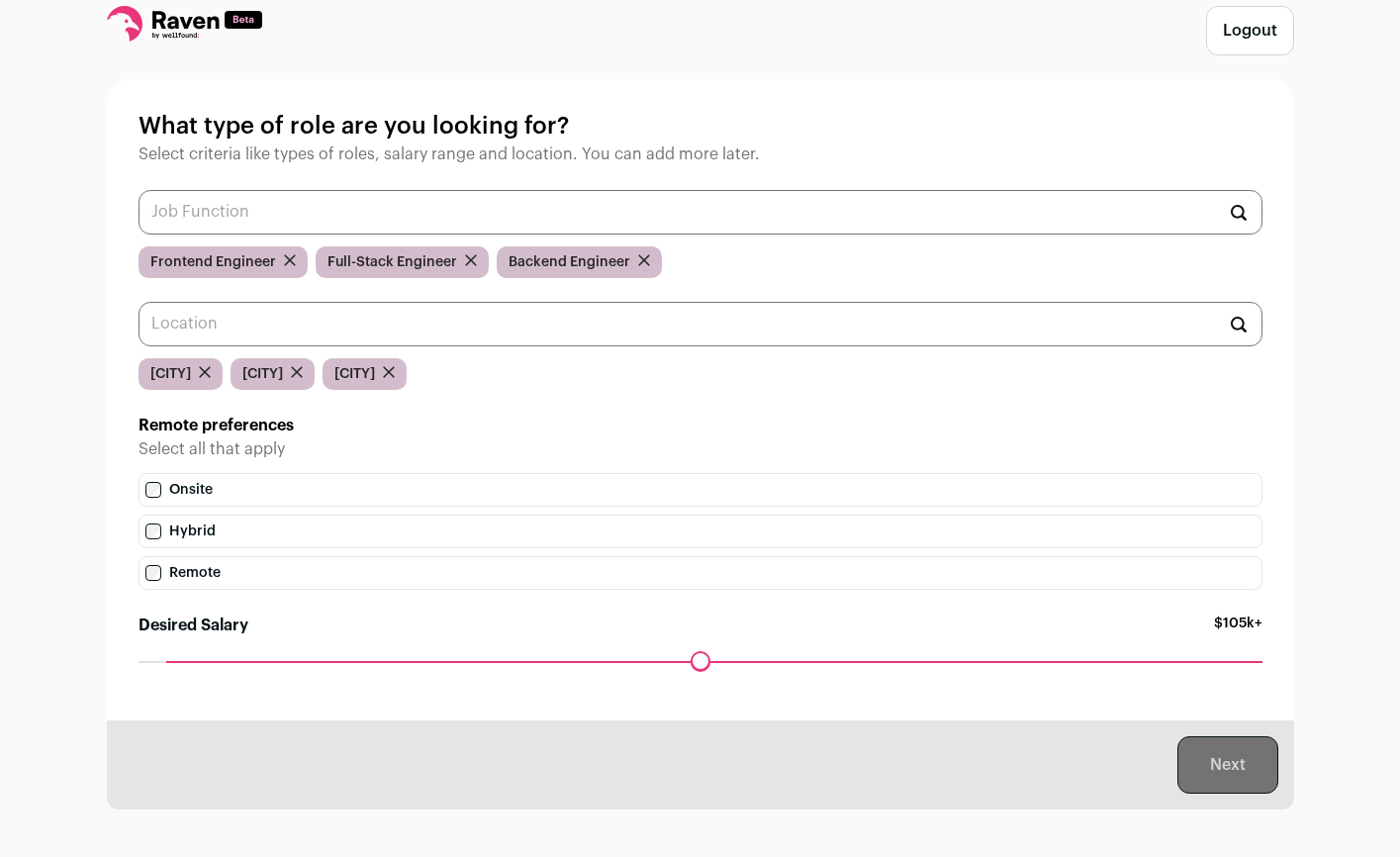 scroll, scrollTop: 0, scrollLeft: 0, axis: both 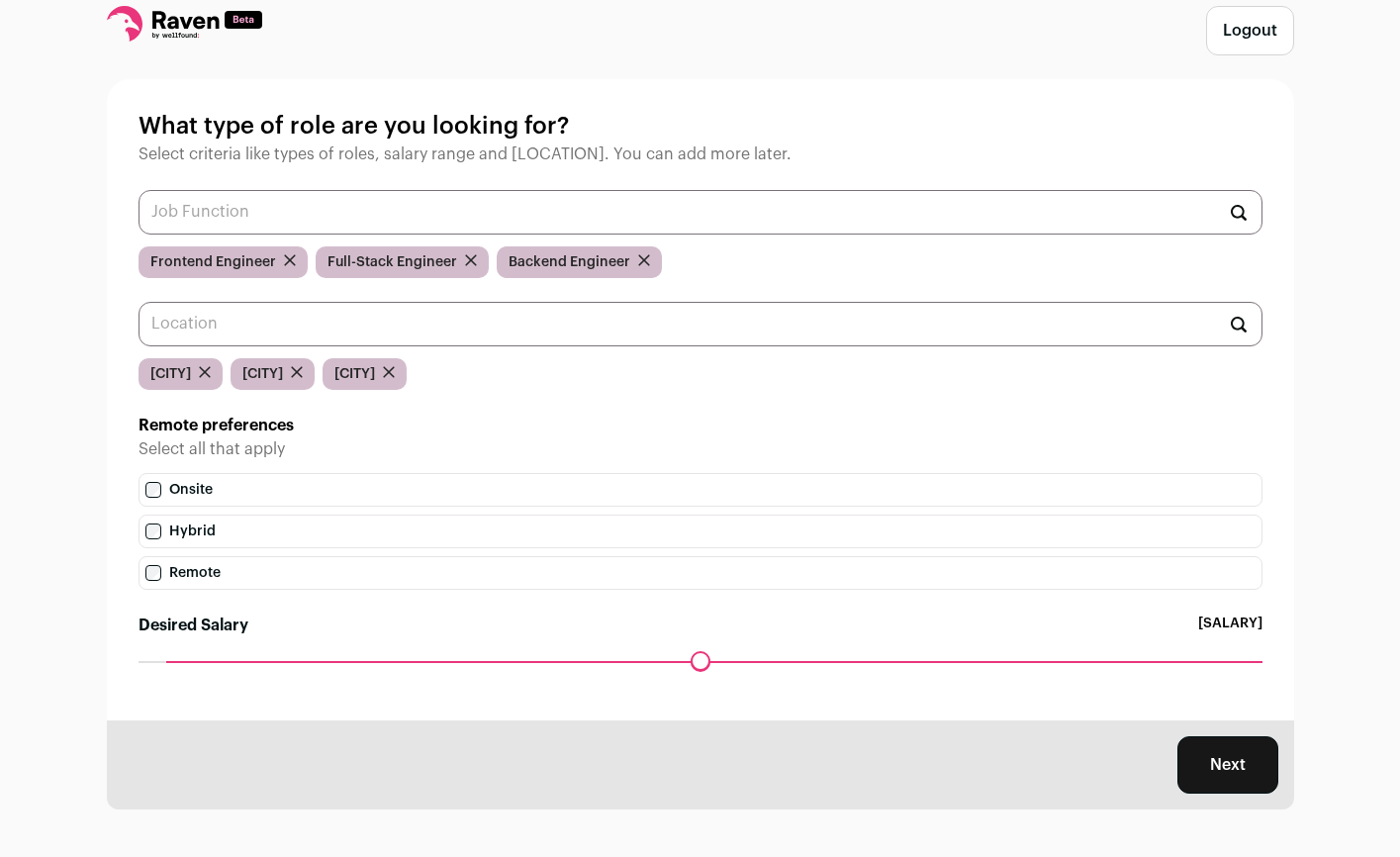 click at bounding box center (290, 260) 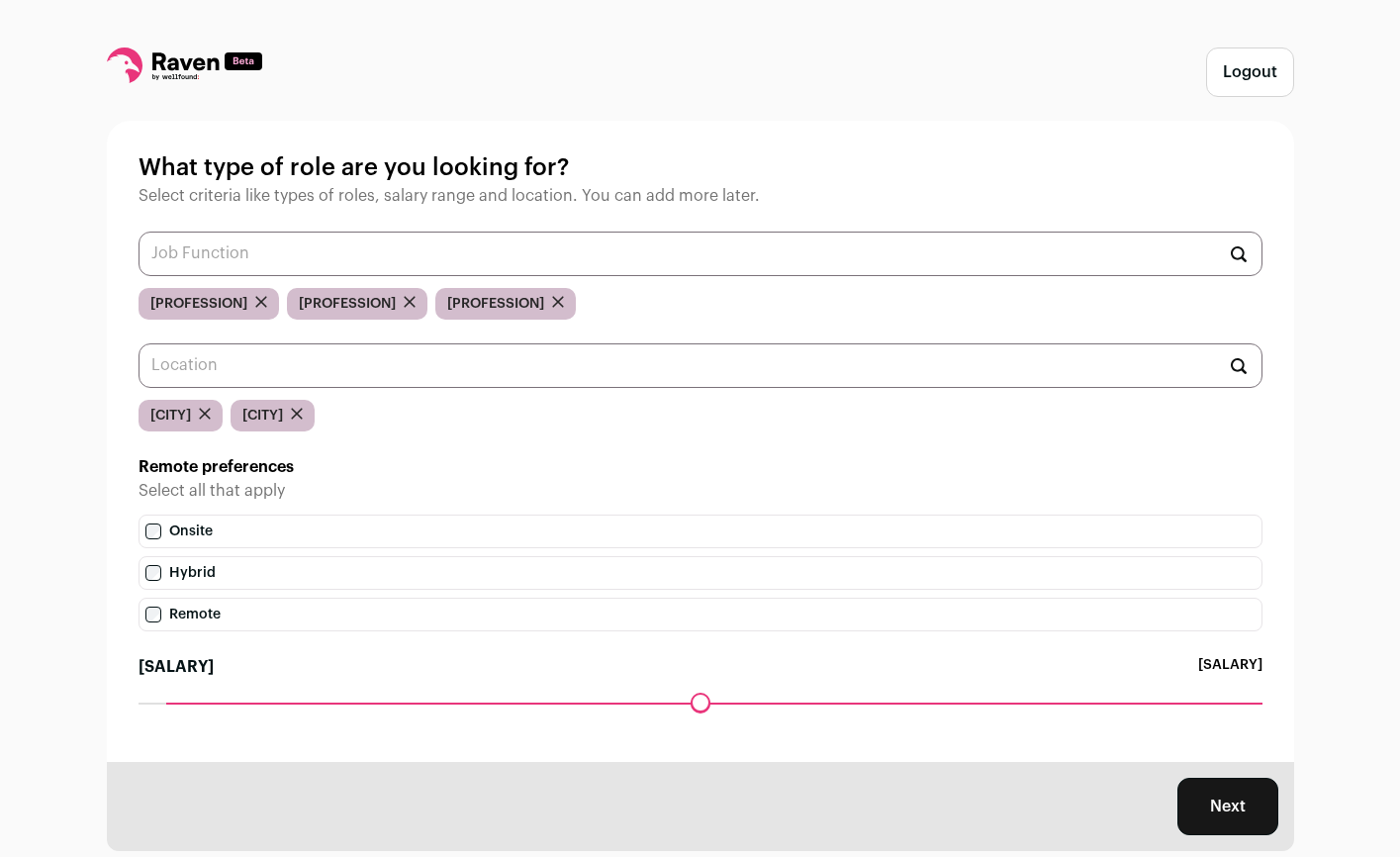 scroll, scrollTop: 0, scrollLeft: 0, axis: both 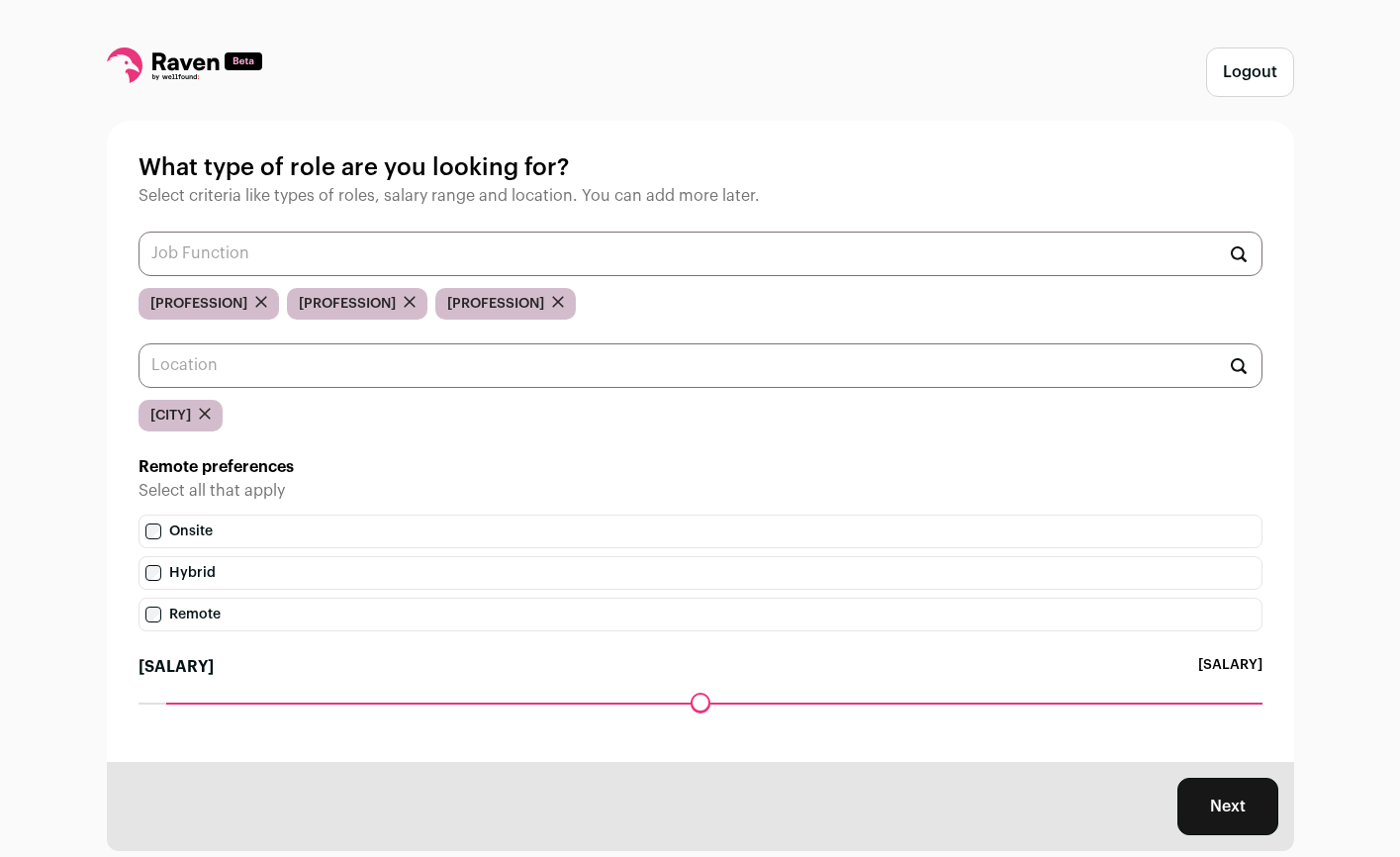 click on "[CITY]" at bounding box center (209, 304) 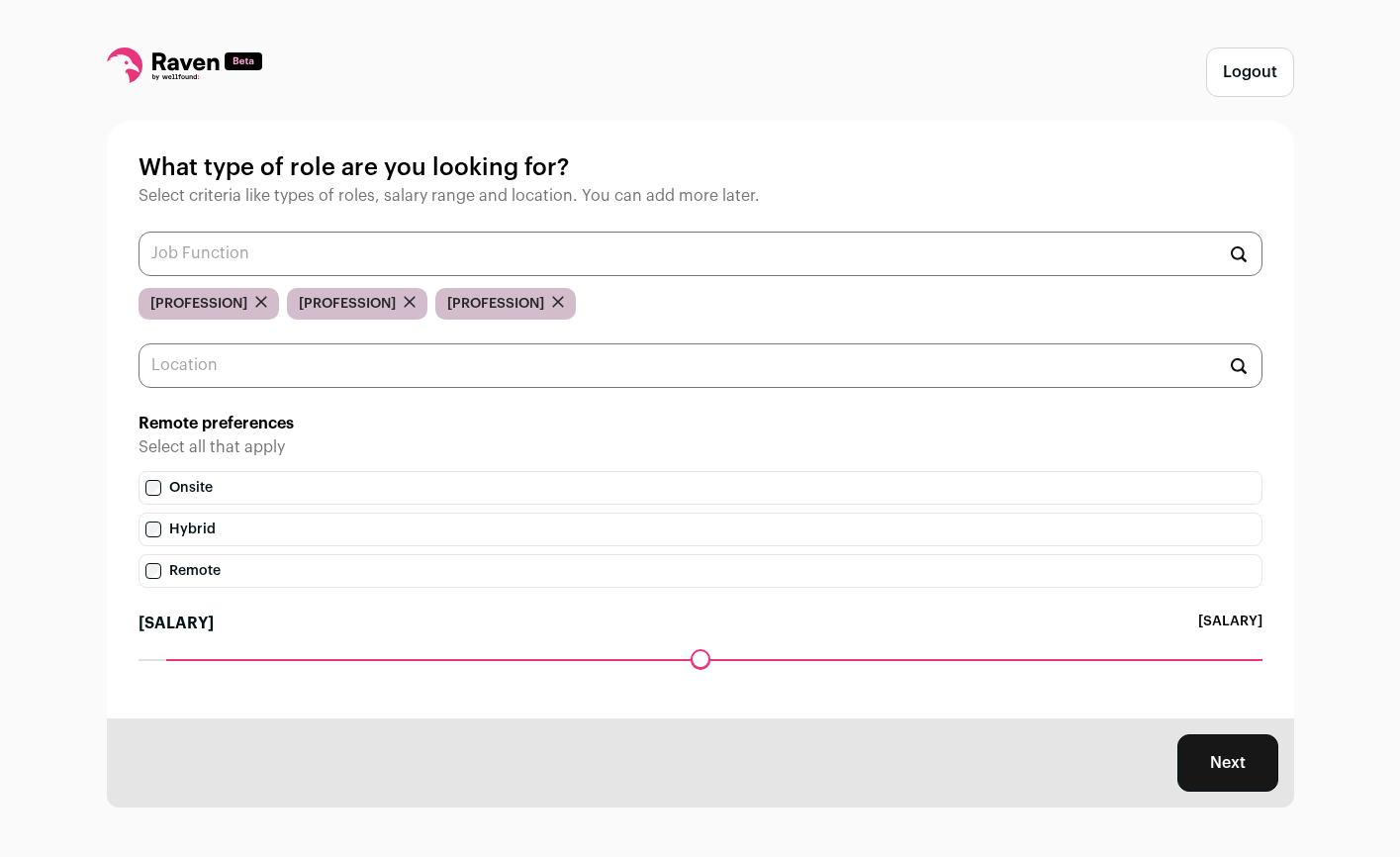 click on "Next" at bounding box center [1228, 763] 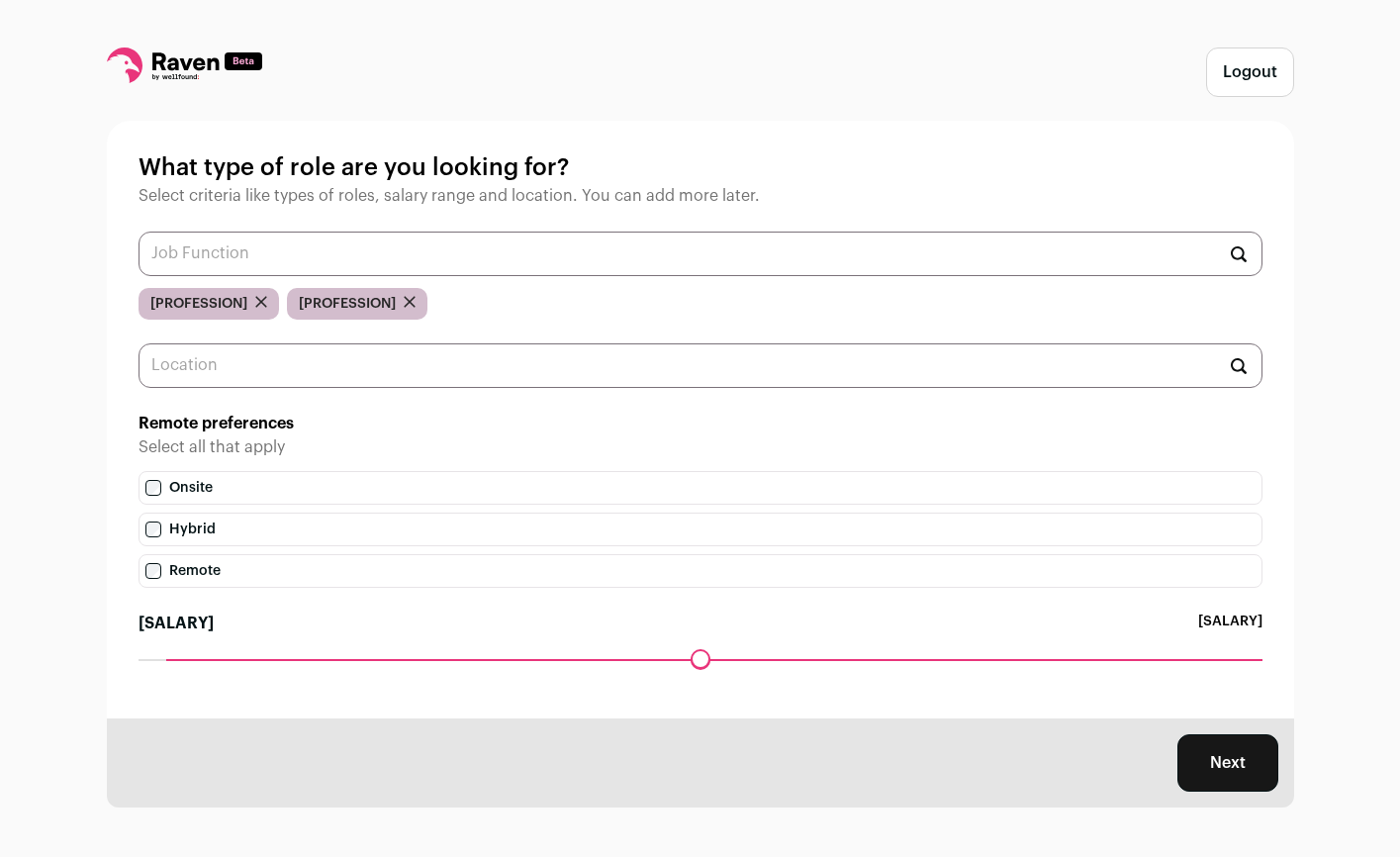click at bounding box center (261, 302) 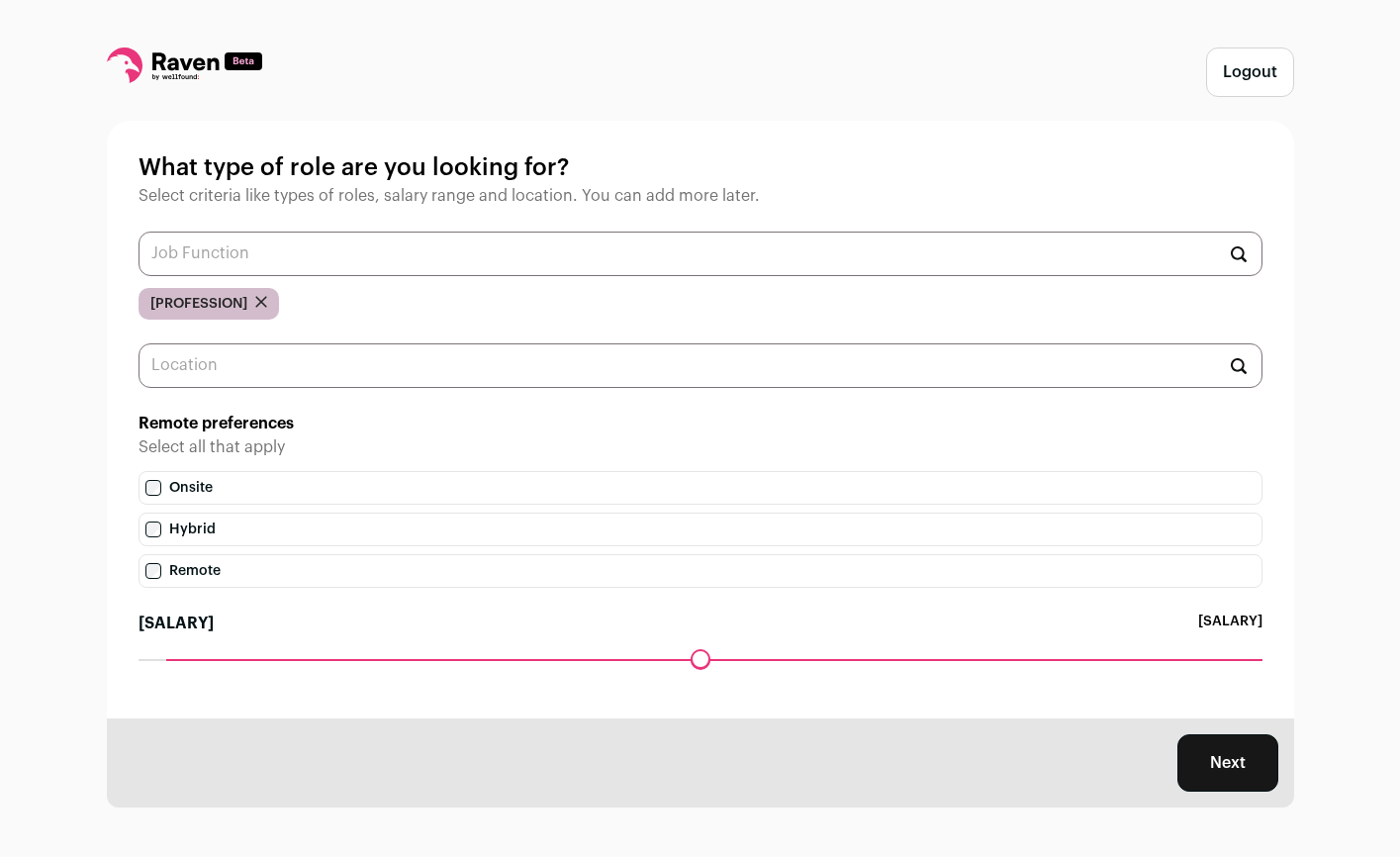 click at bounding box center [261, 302] 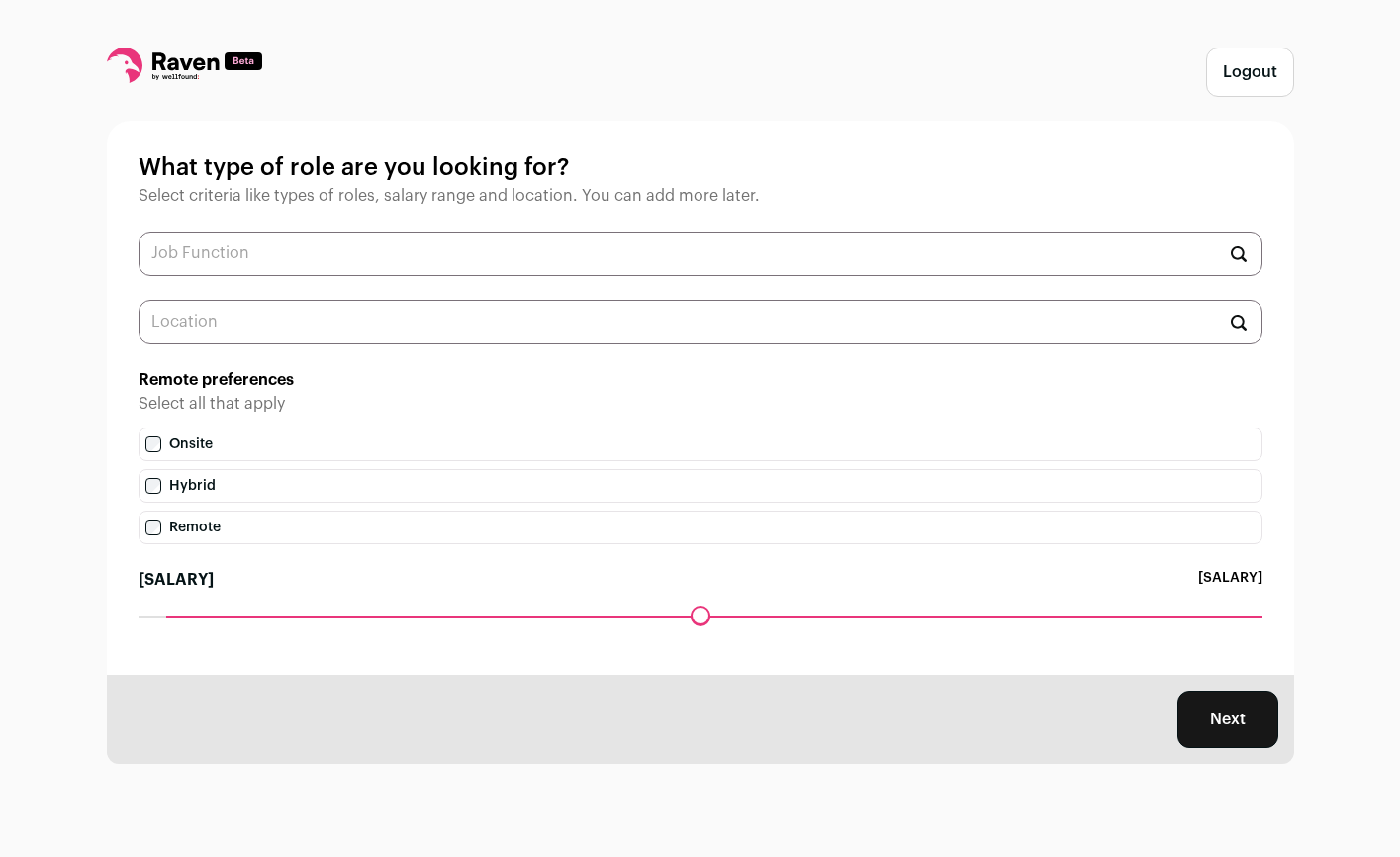 click on "Next" at bounding box center [1228, 719] 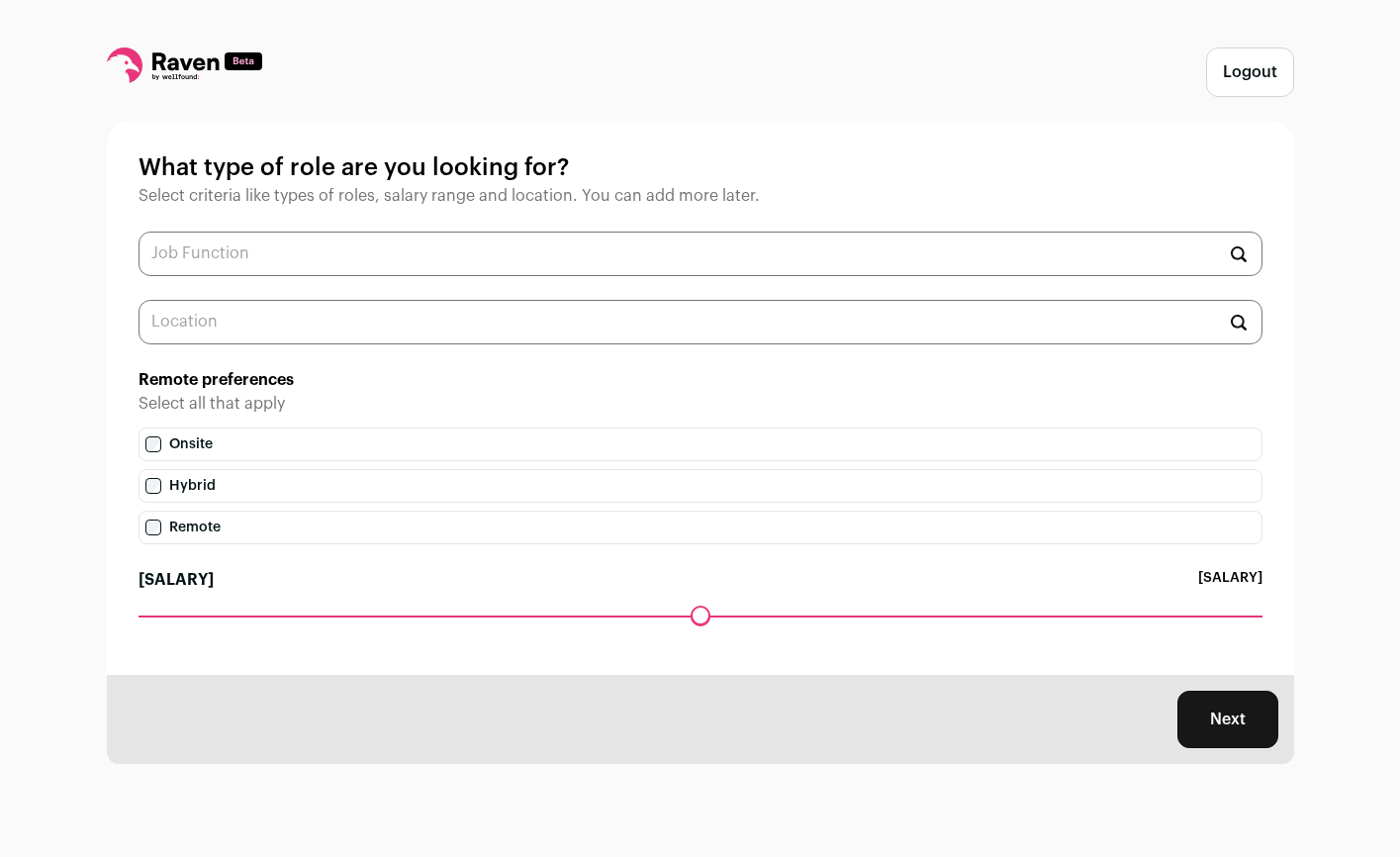 drag, startPoint x: 171, startPoint y: 608, endPoint x: 88, endPoint y: 610, distance: 83.0241 